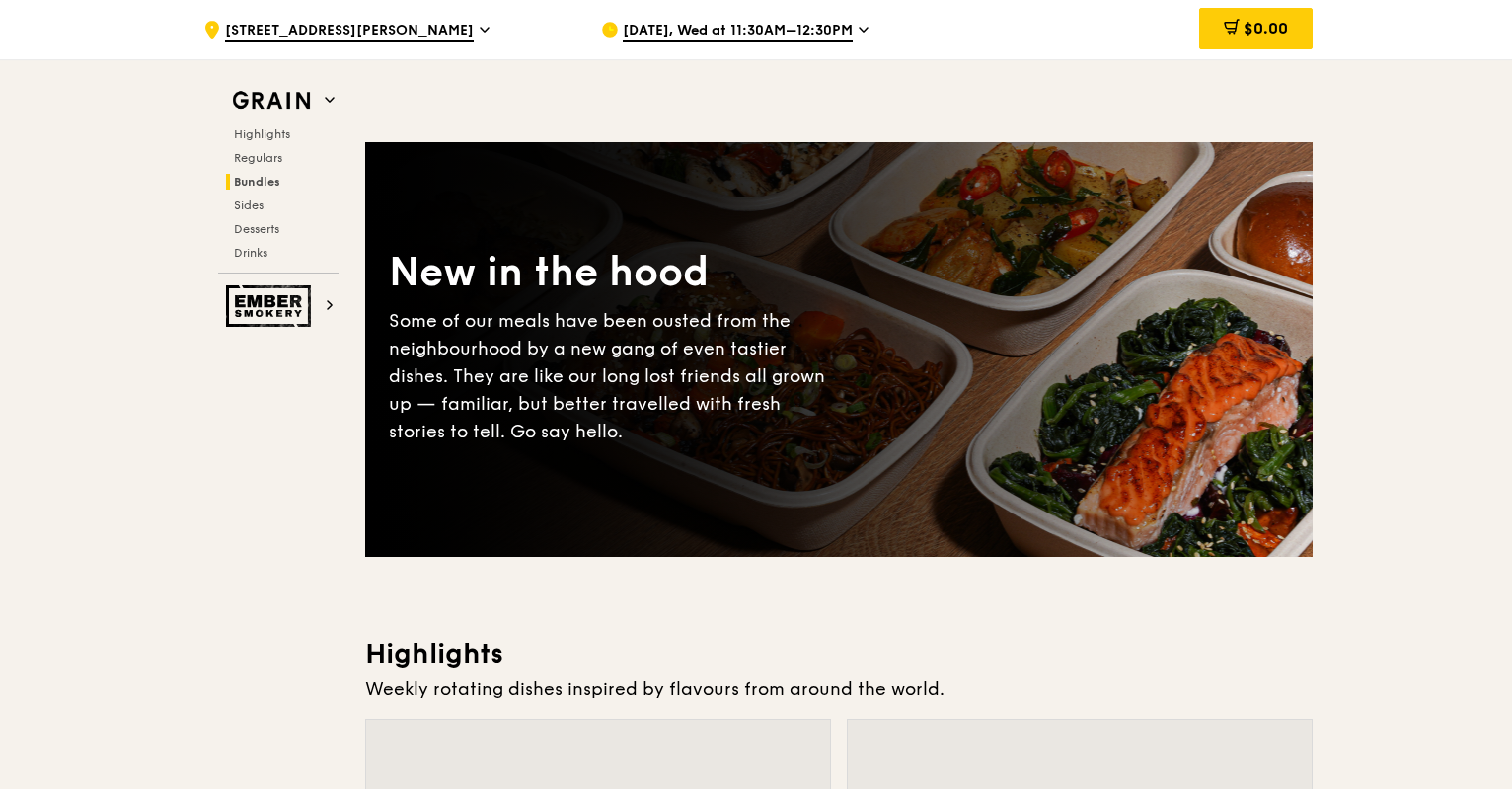 scroll, scrollTop: 2935, scrollLeft: 0, axis: vertical 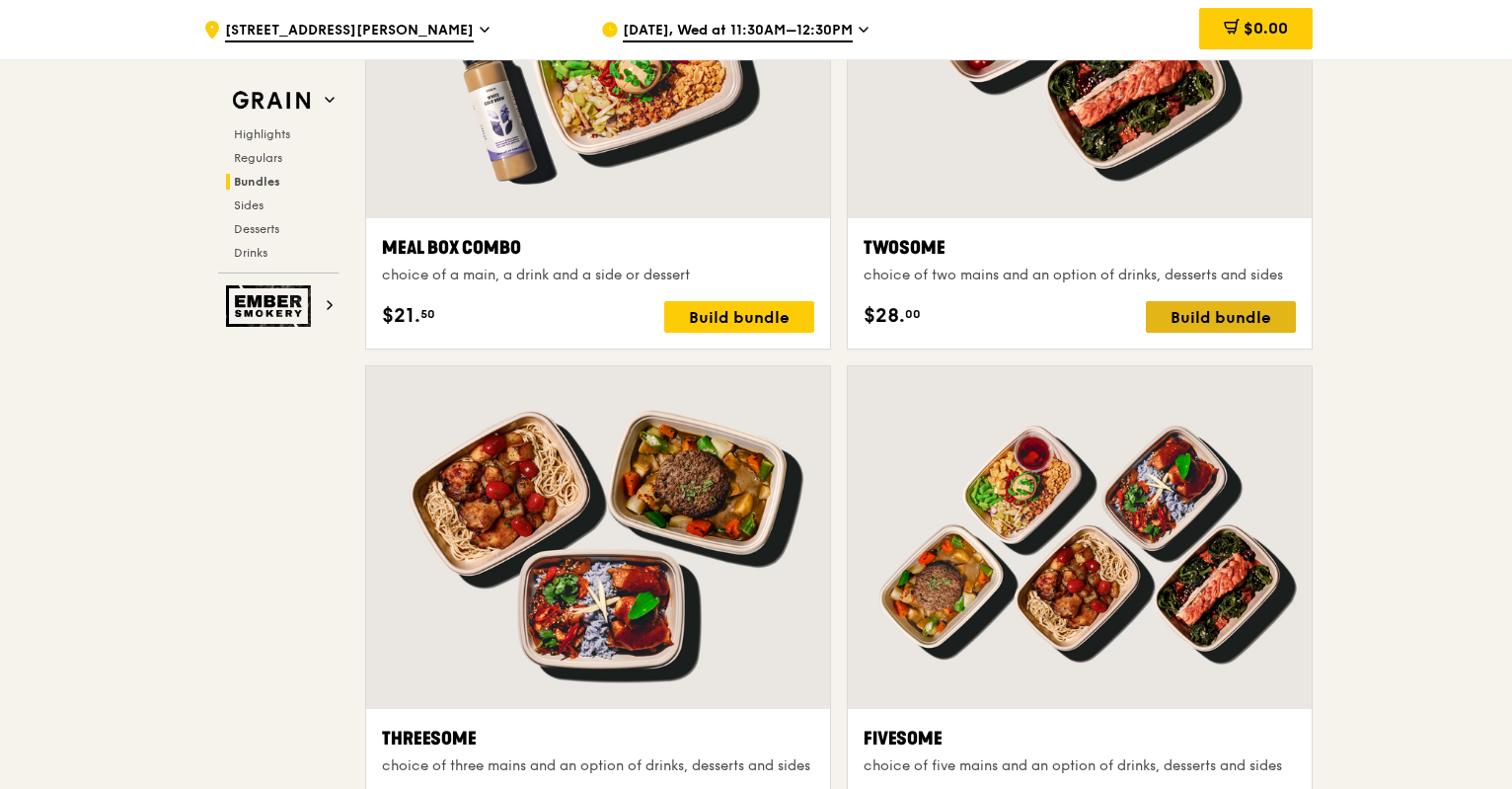 click on "Build bundle" at bounding box center (1221, 317) 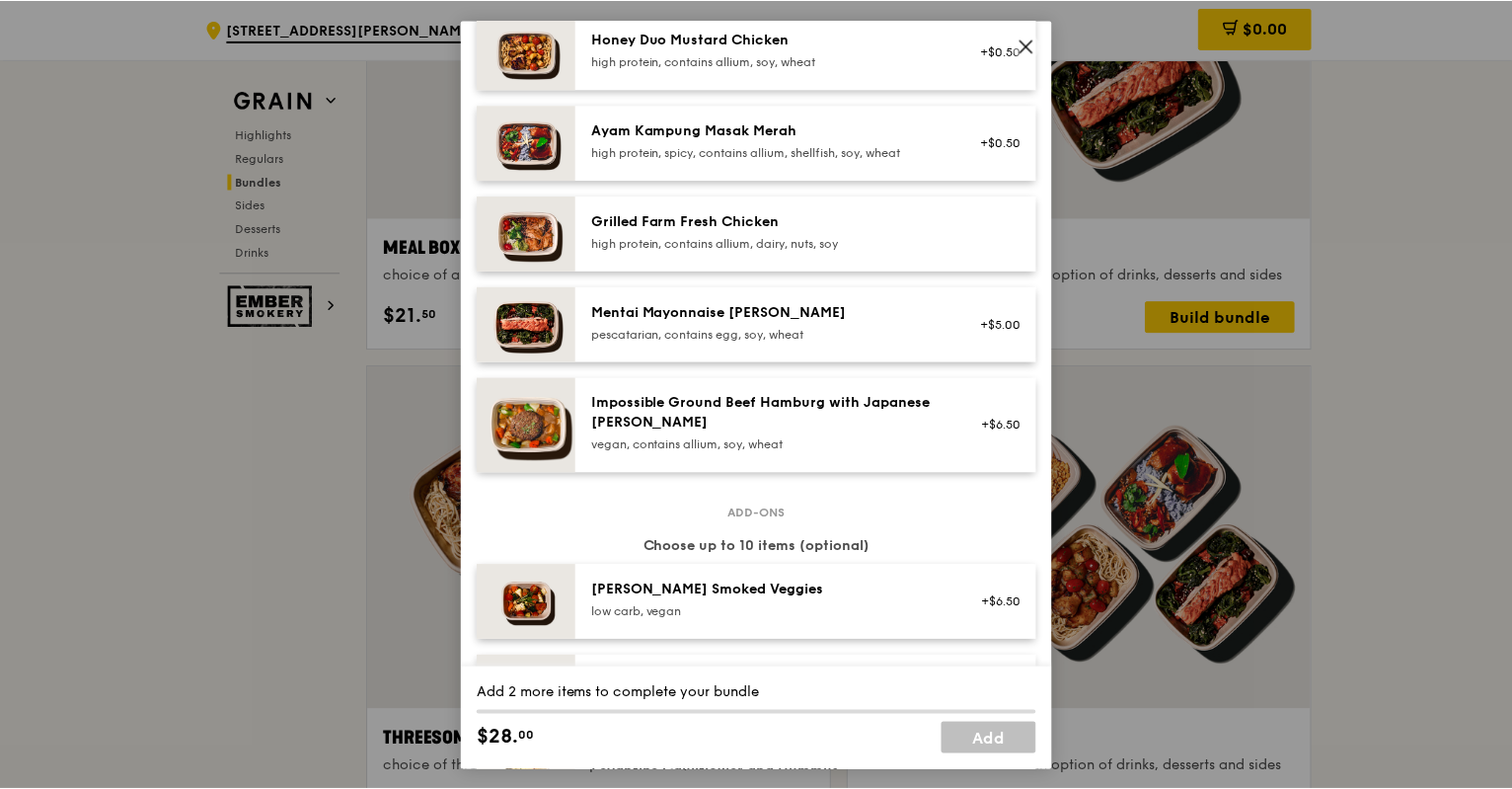 scroll, scrollTop: 592, scrollLeft: 0, axis: vertical 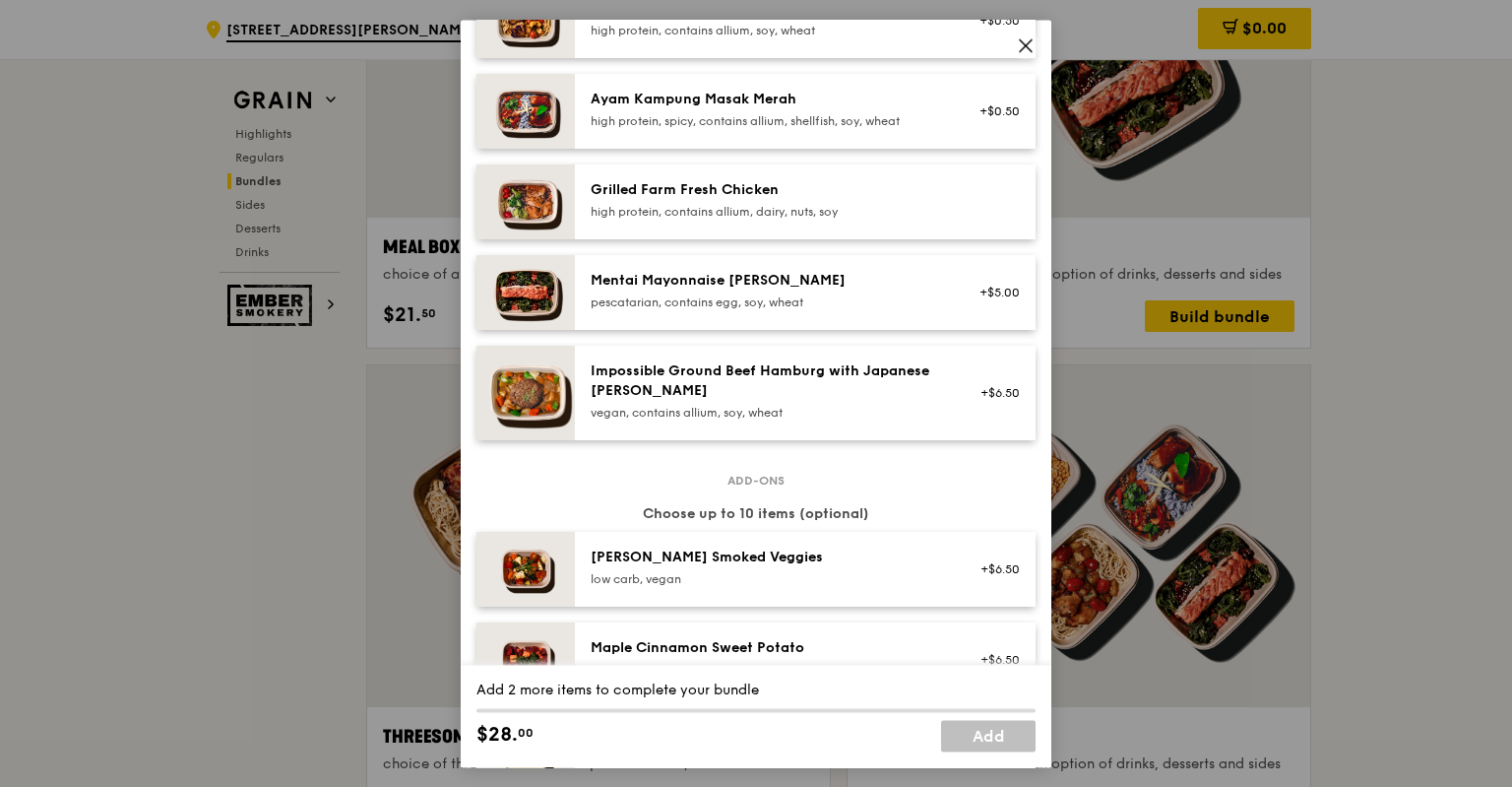 click 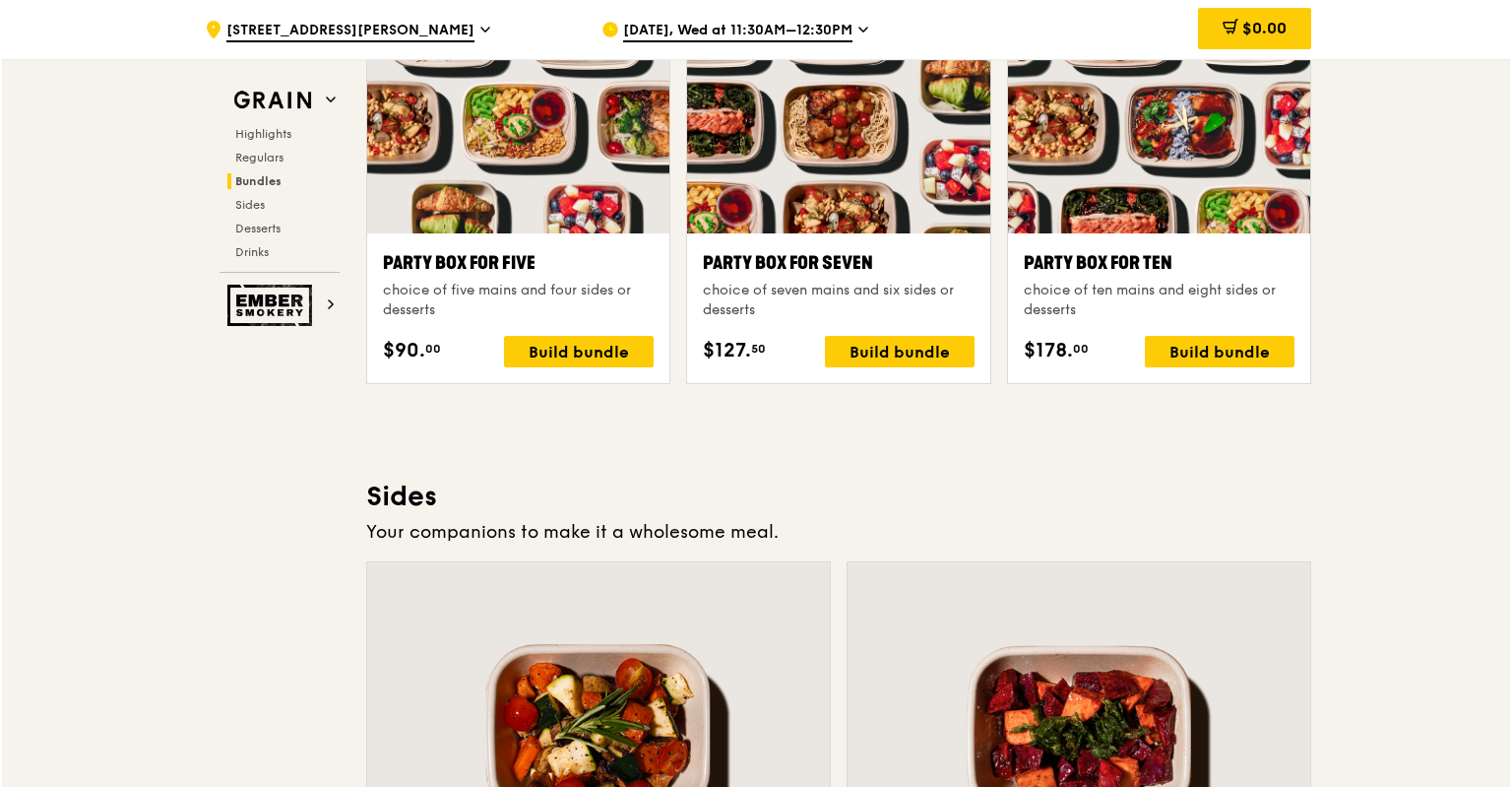 scroll, scrollTop: 4010, scrollLeft: 0, axis: vertical 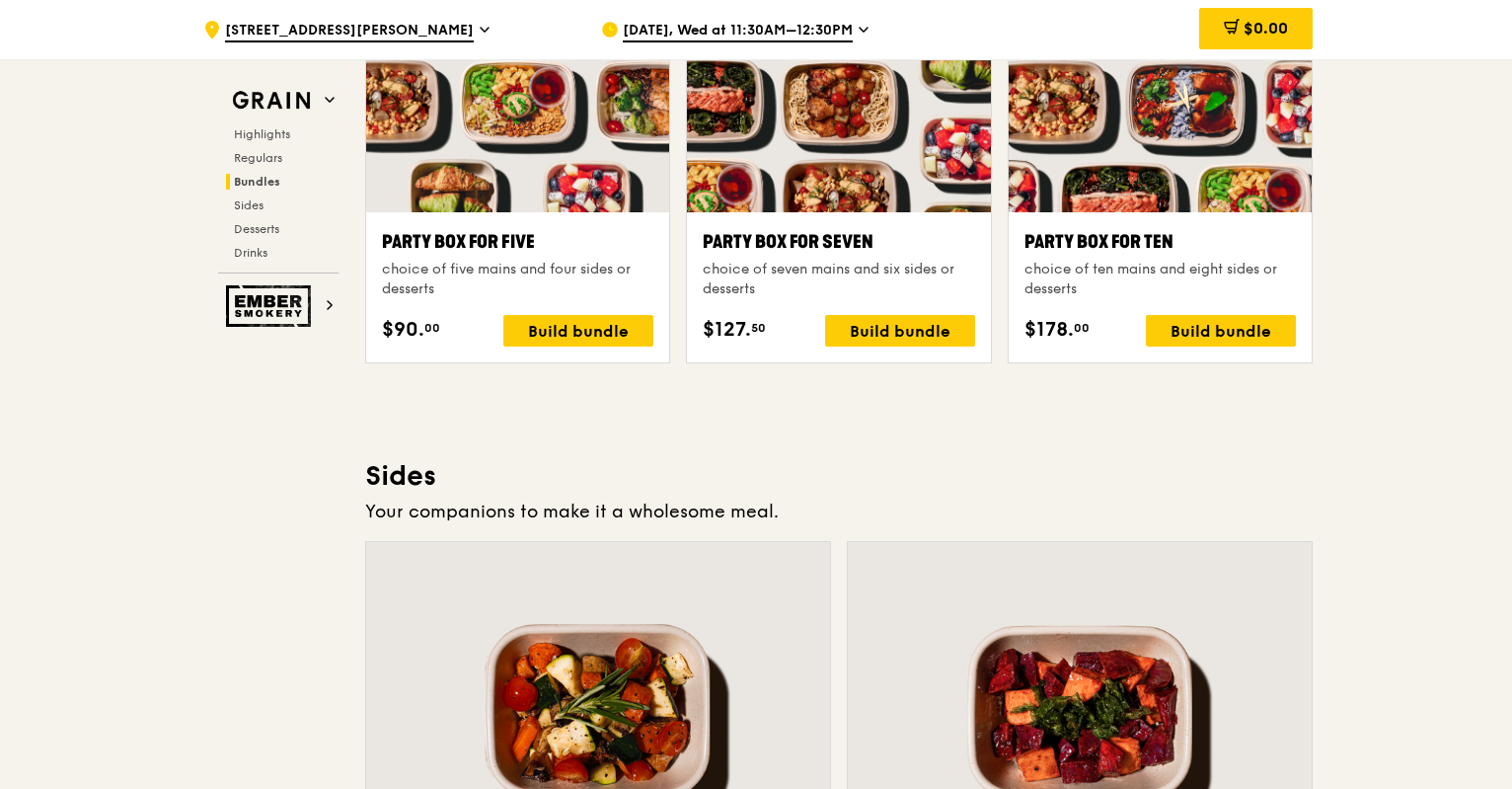 click at bounding box center (838, 100) 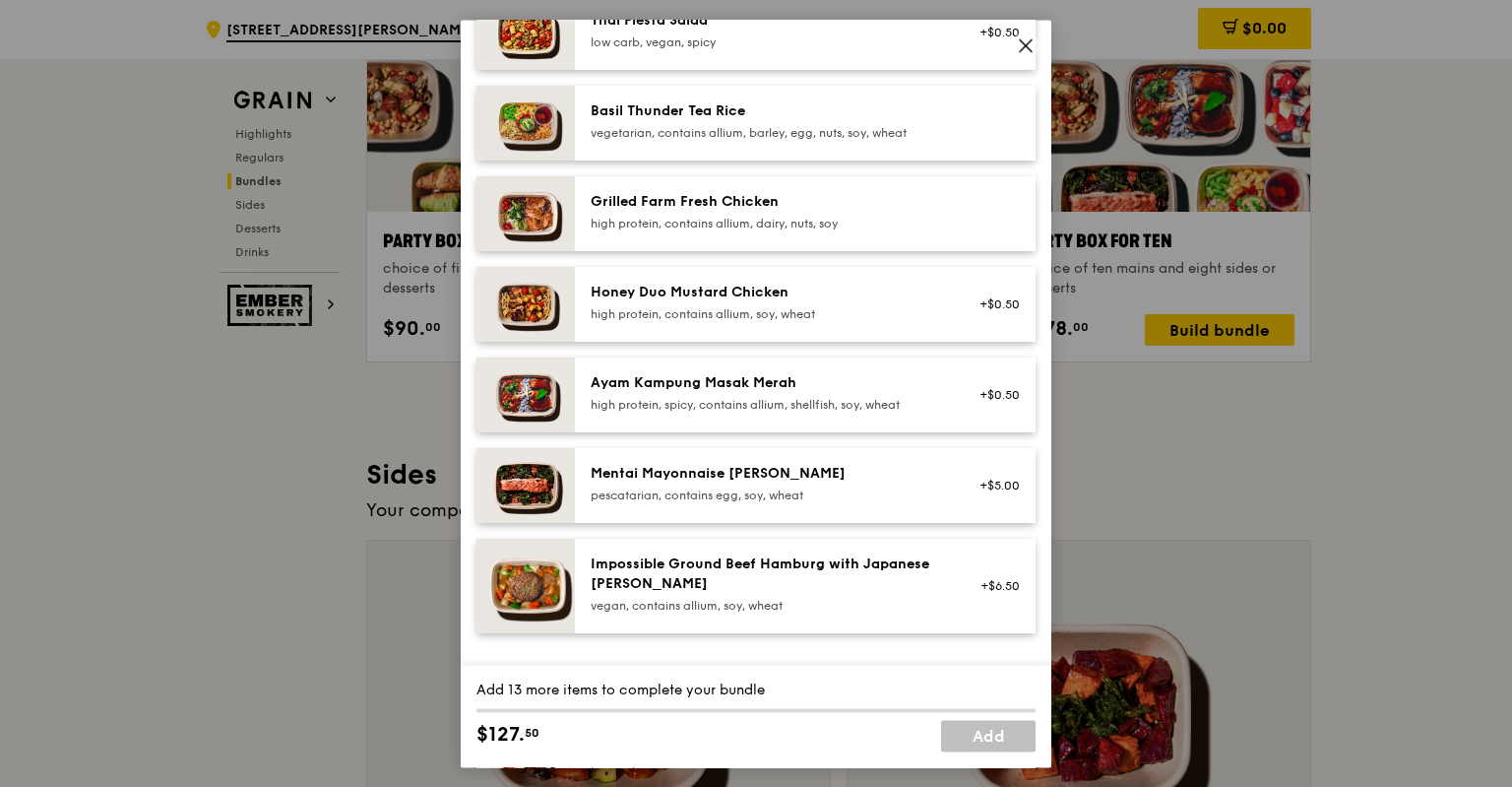 scroll, scrollTop: 394, scrollLeft: 0, axis: vertical 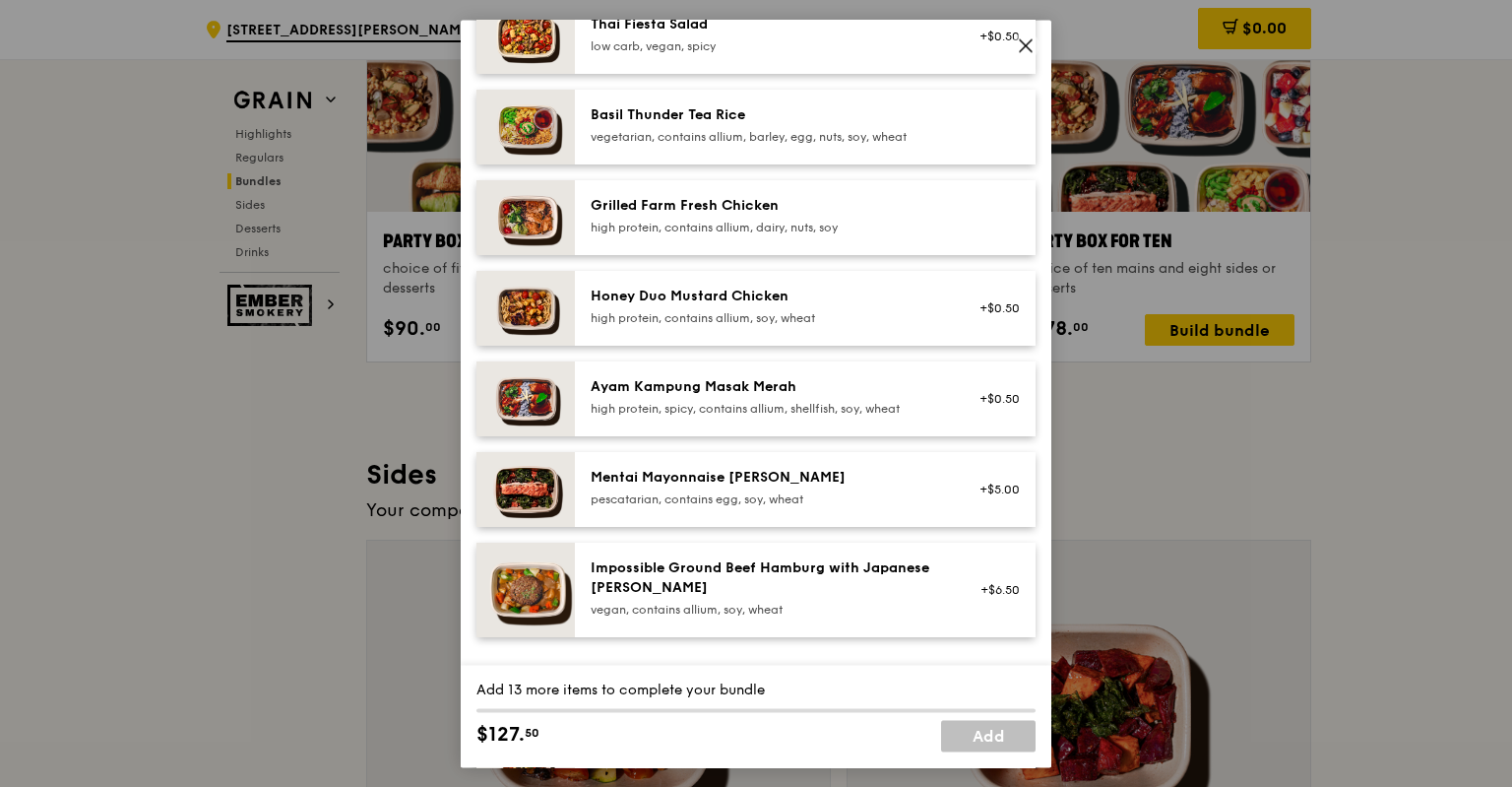 click on "Impossible Ground Beef Hamburg with Japanese [PERSON_NAME]" at bounding box center [767, 578] 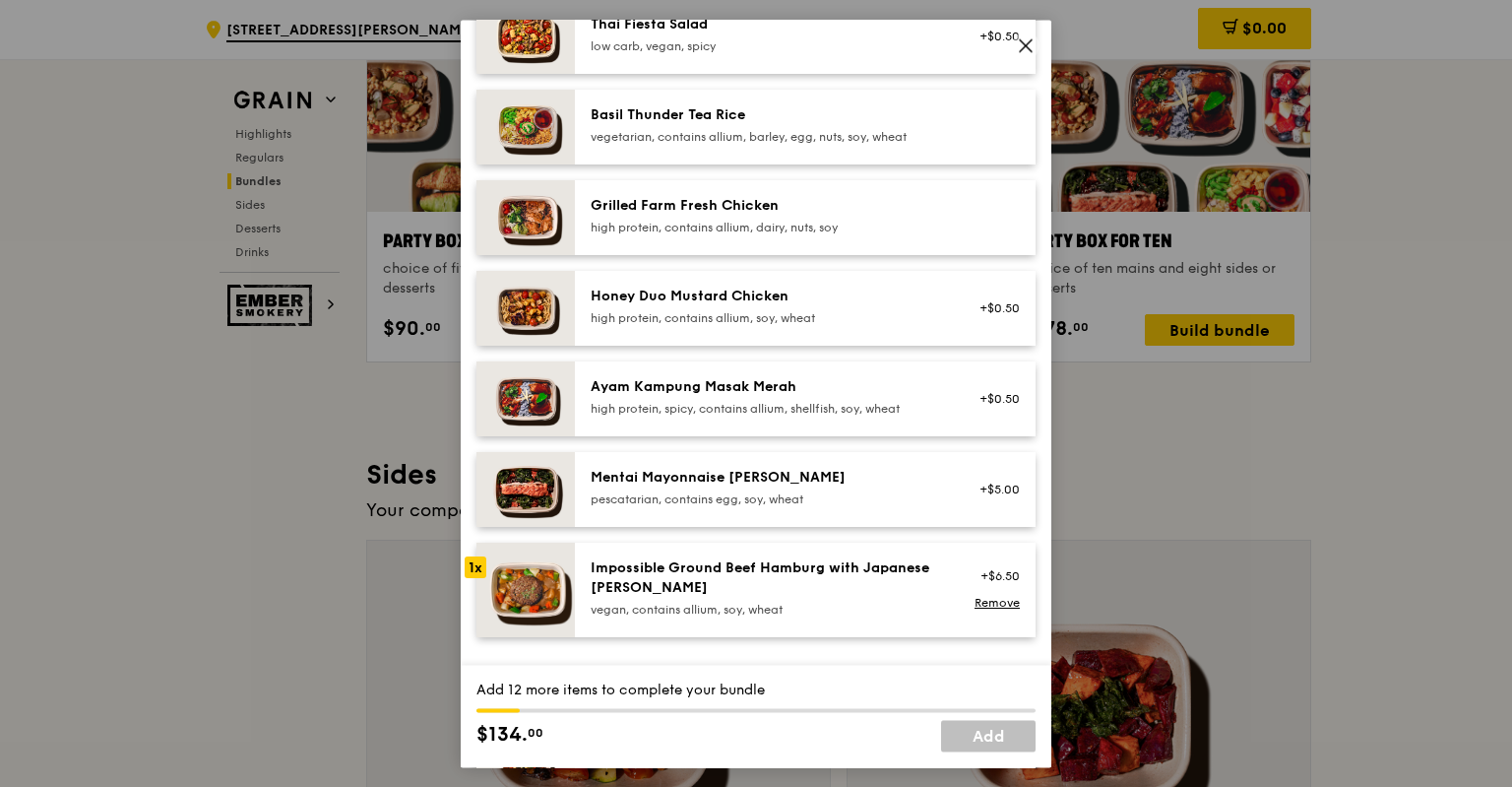 click on "Impossible Ground Beef Hamburg with Japanese [PERSON_NAME]" at bounding box center [767, 578] 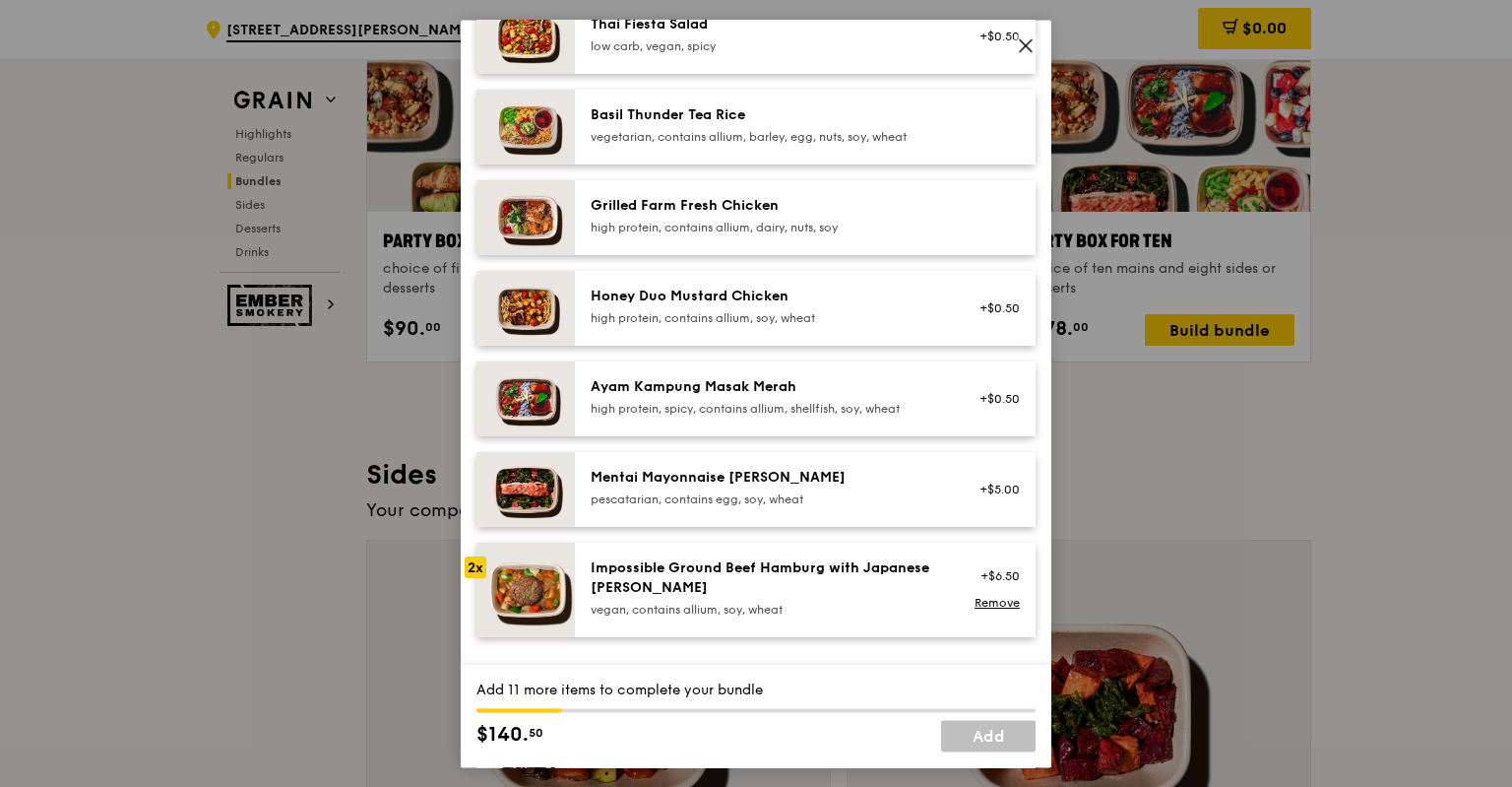 click on "Impossible Ground Beef Hamburg with Japanese [PERSON_NAME]" at bounding box center [767, 578] 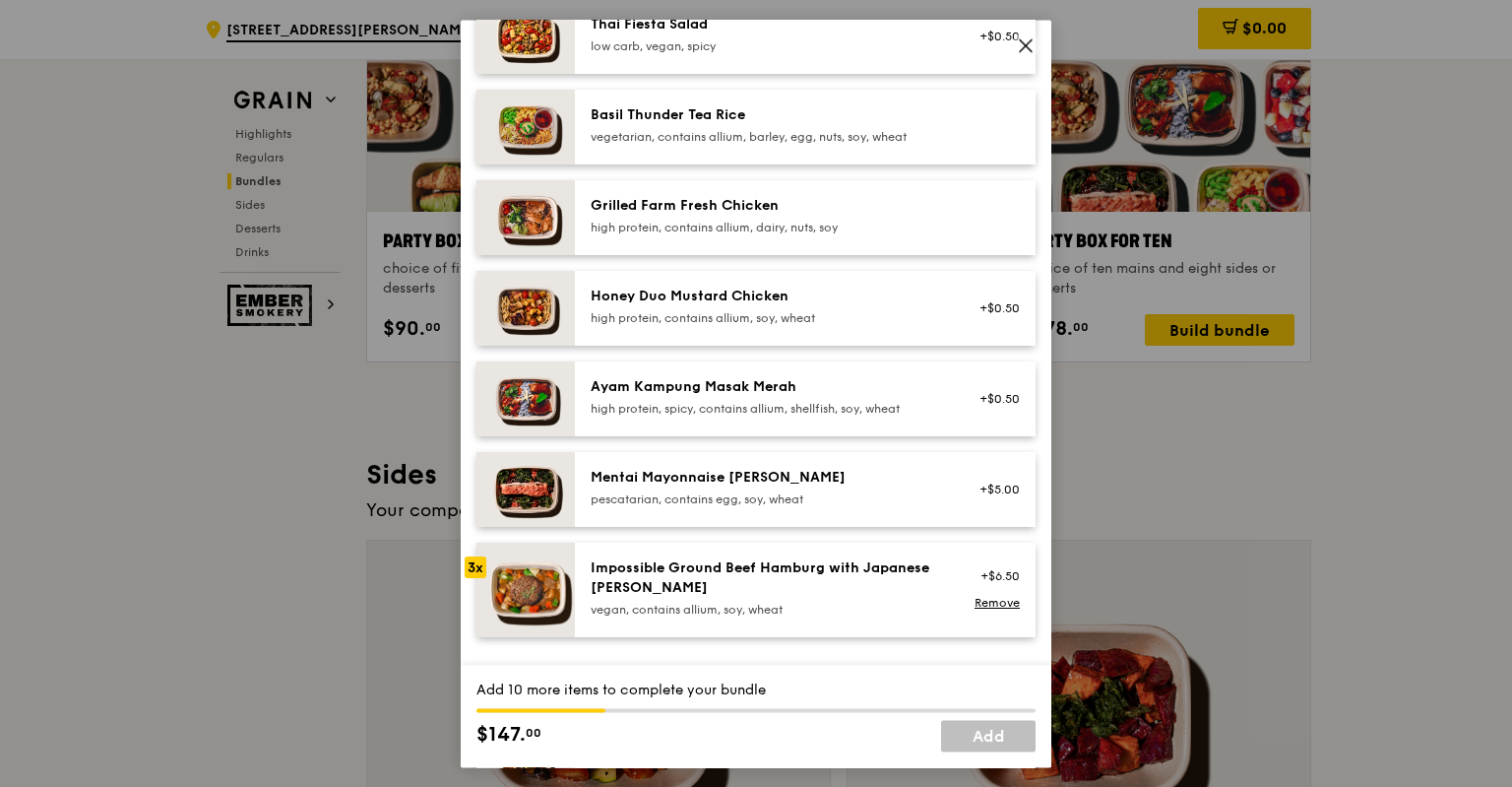 click on "Grilled Farm Fresh Chicken" at bounding box center (767, 206) 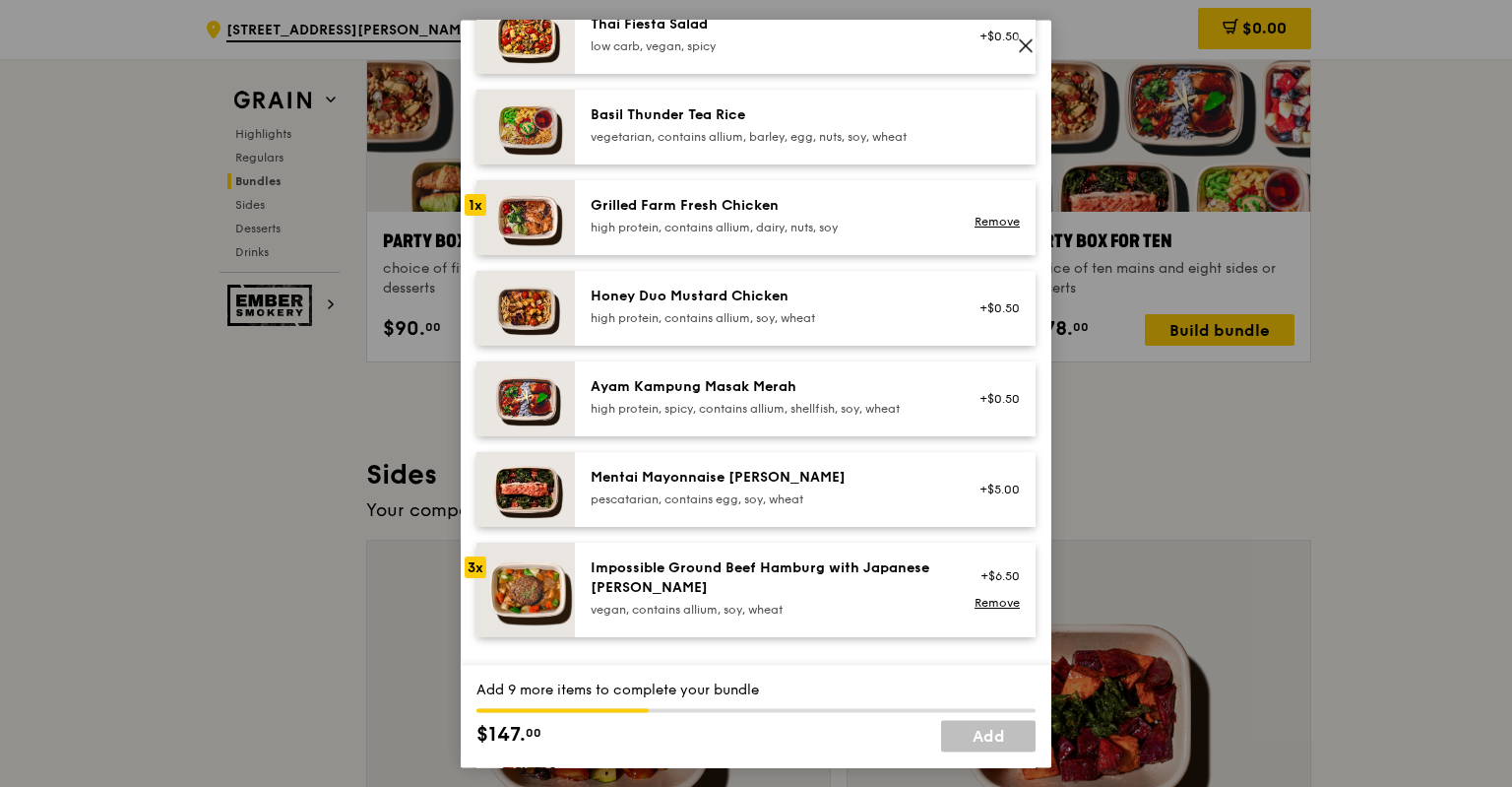 click on "Grilled Farm Fresh Chicken" at bounding box center (767, 206) 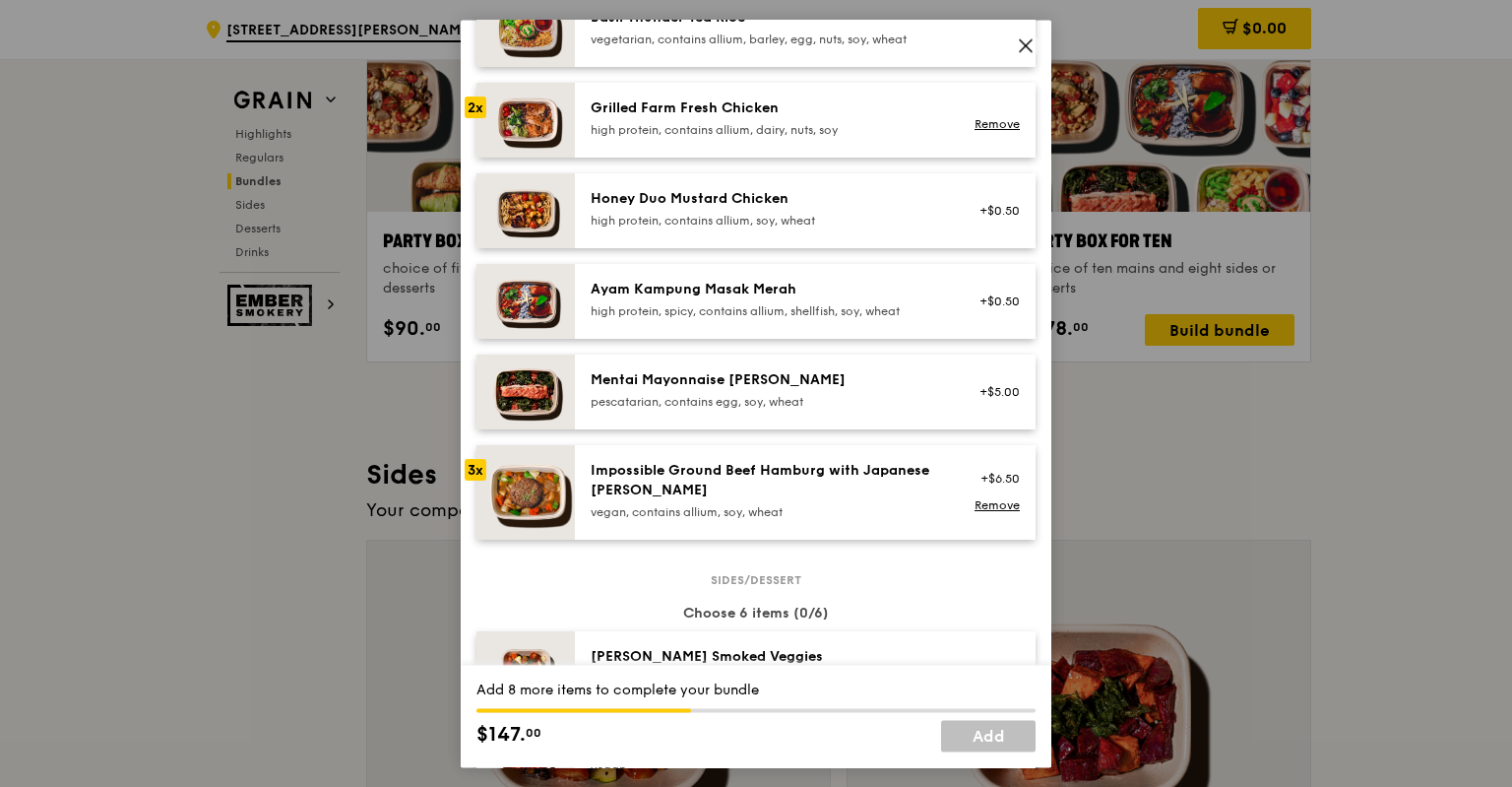 scroll, scrollTop: 492, scrollLeft: 0, axis: vertical 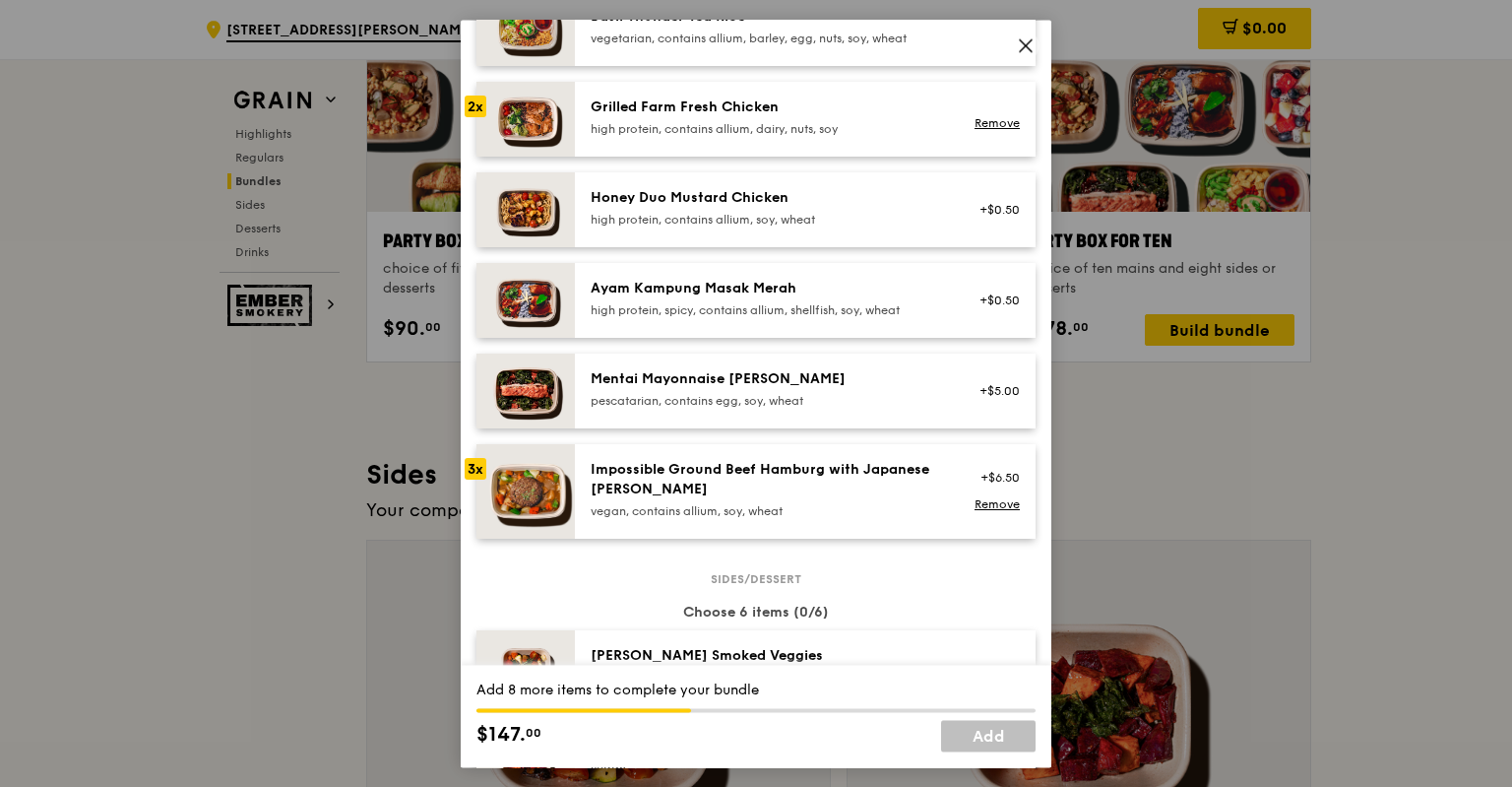 click on "Mentai Mayonnaise [PERSON_NAME]" at bounding box center (767, 379) 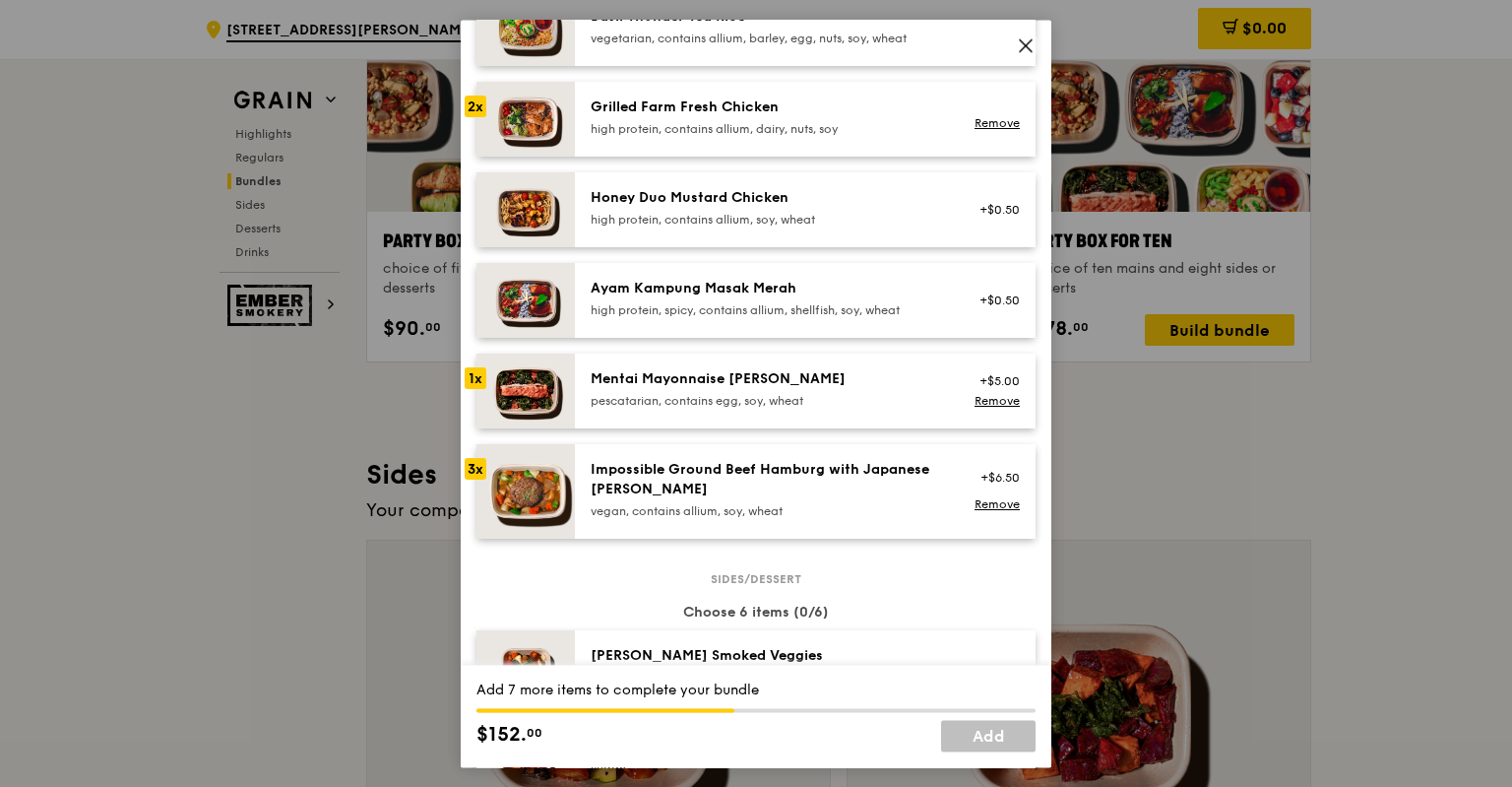 click on "Mentai Mayonnaise [PERSON_NAME]" at bounding box center [767, 379] 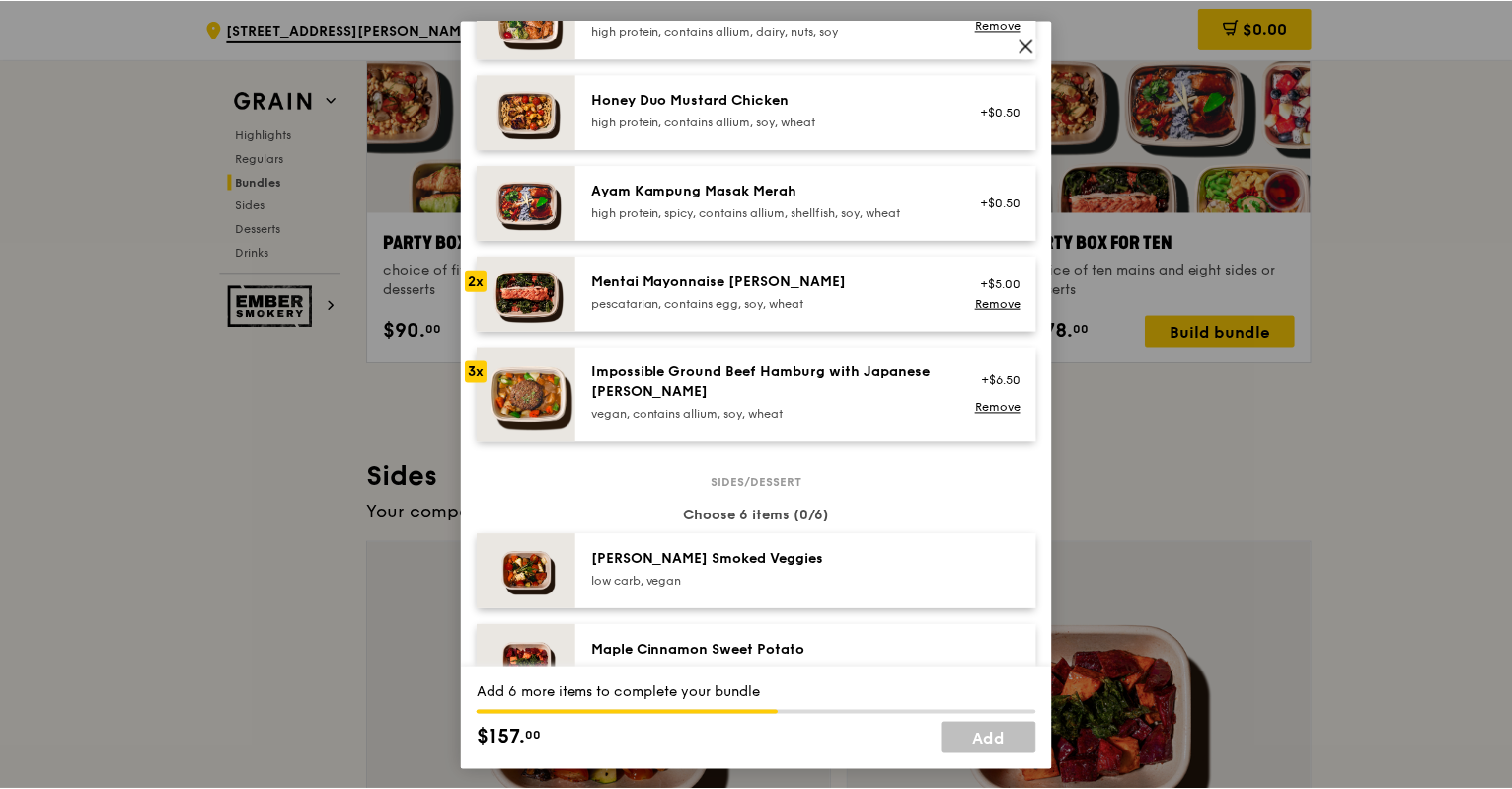 scroll, scrollTop: 691, scrollLeft: 0, axis: vertical 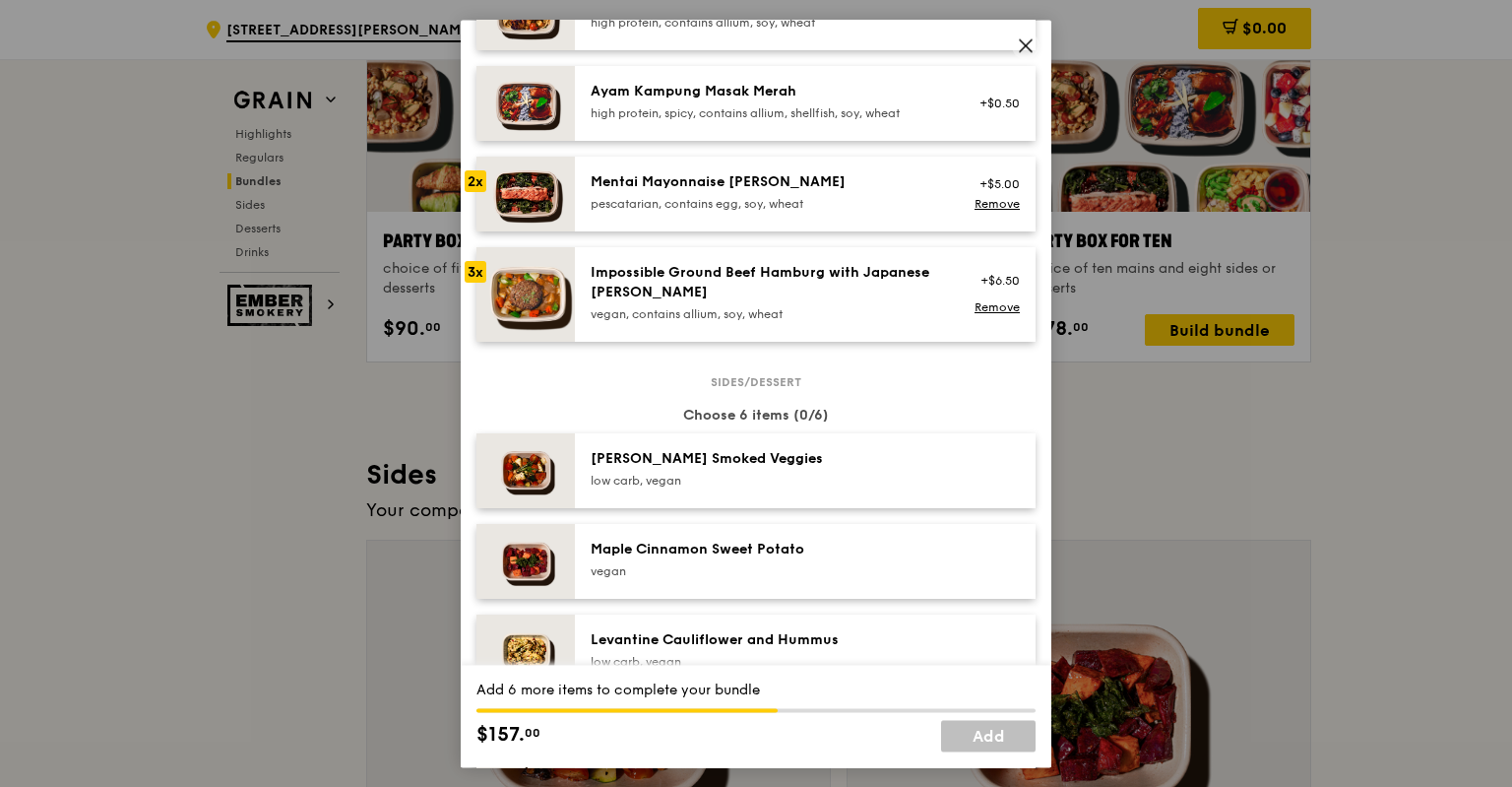 click 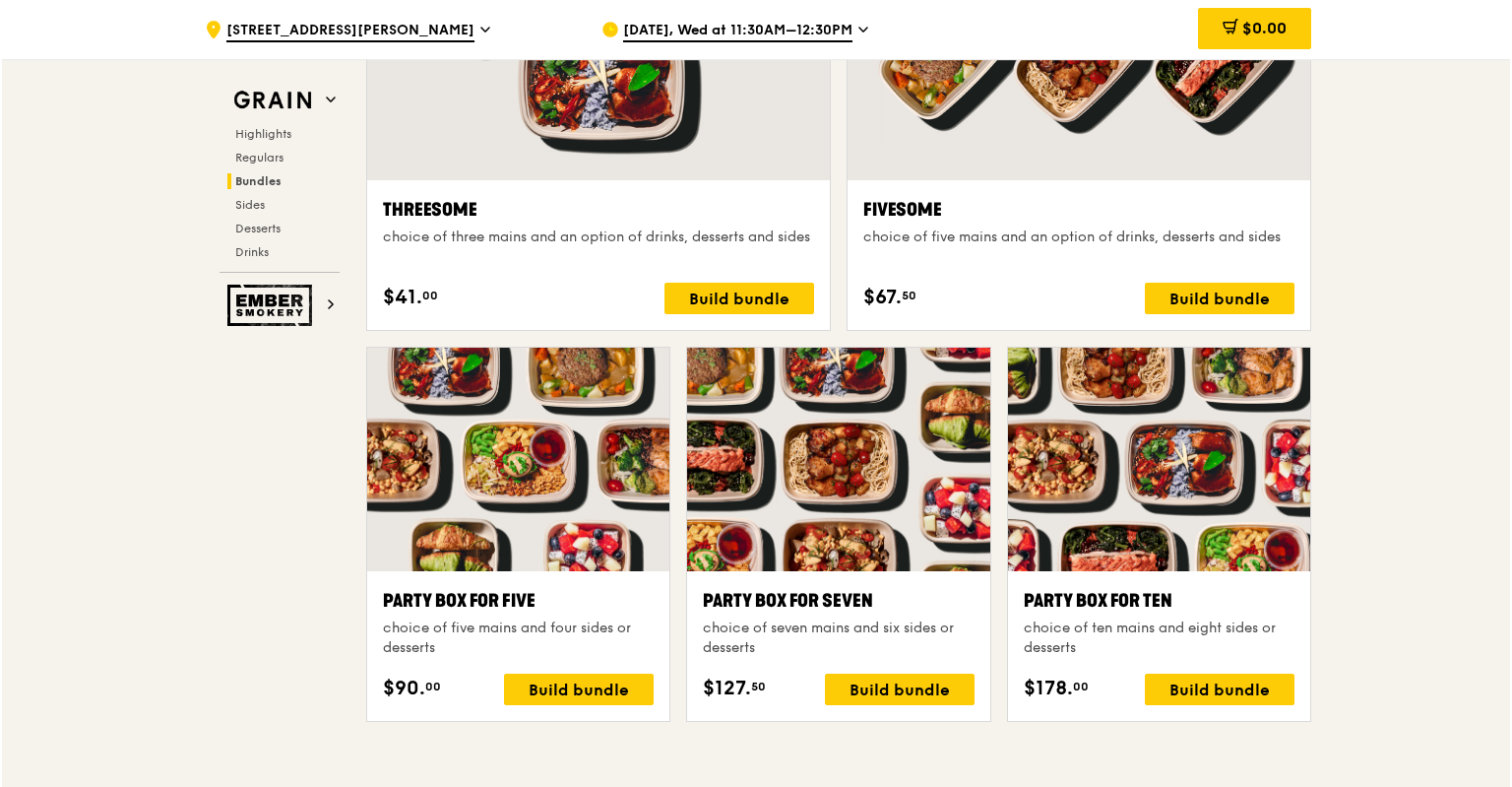 scroll, scrollTop: 3616, scrollLeft: 0, axis: vertical 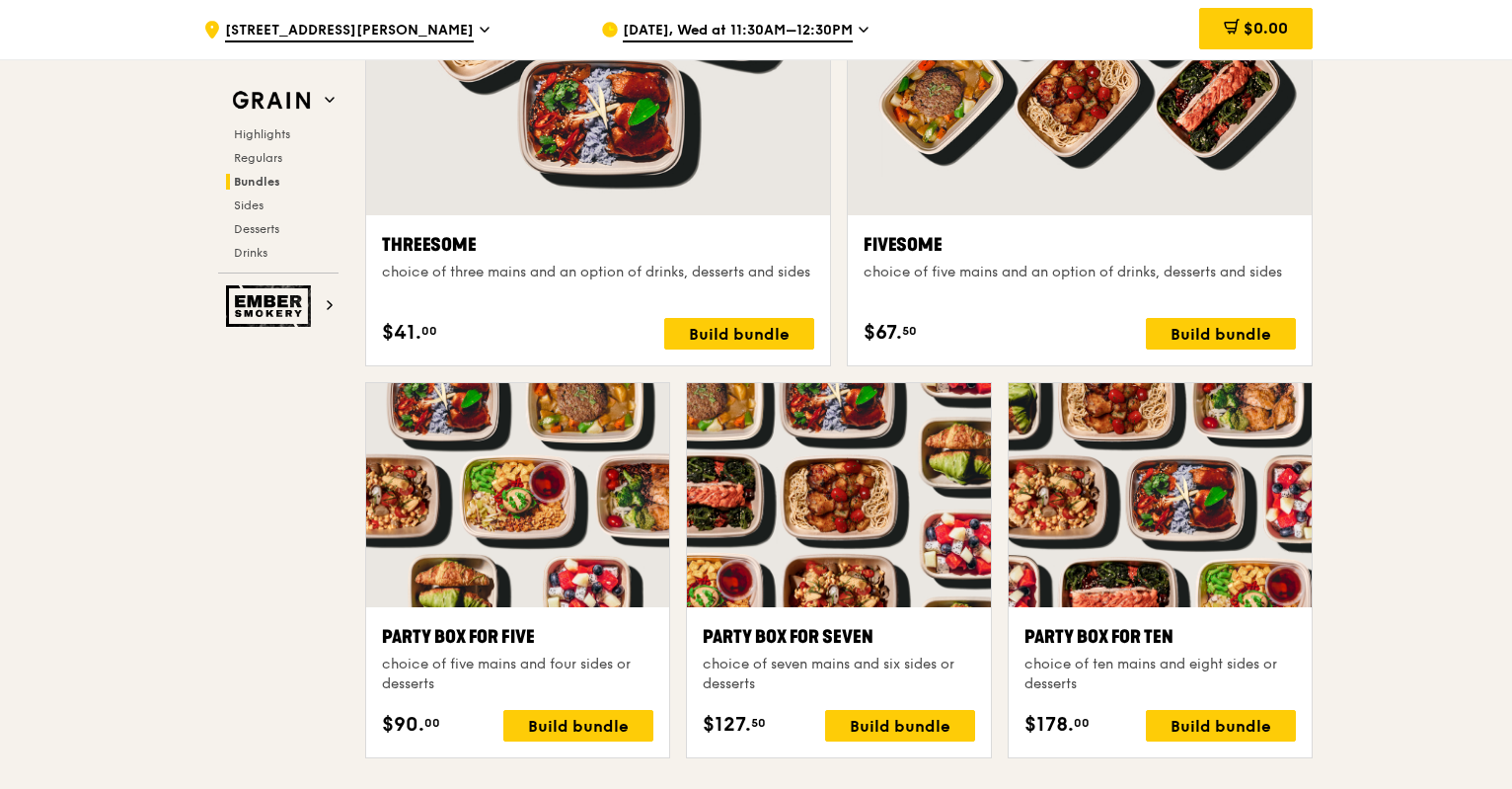 click on "choice of three mains and an option of drinks, desserts and sides" at bounding box center [598, 273] 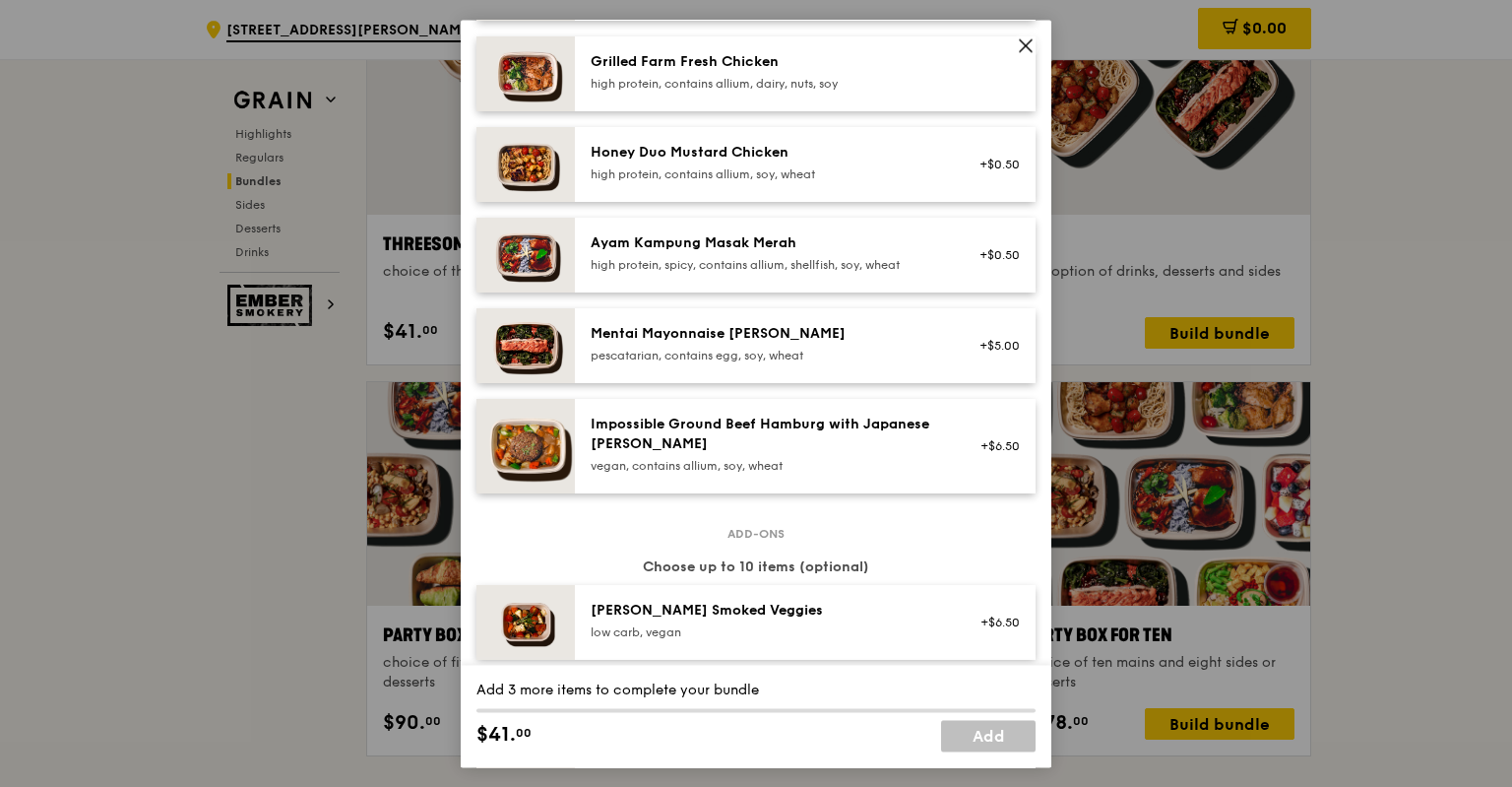 scroll, scrollTop: 591, scrollLeft: 0, axis: vertical 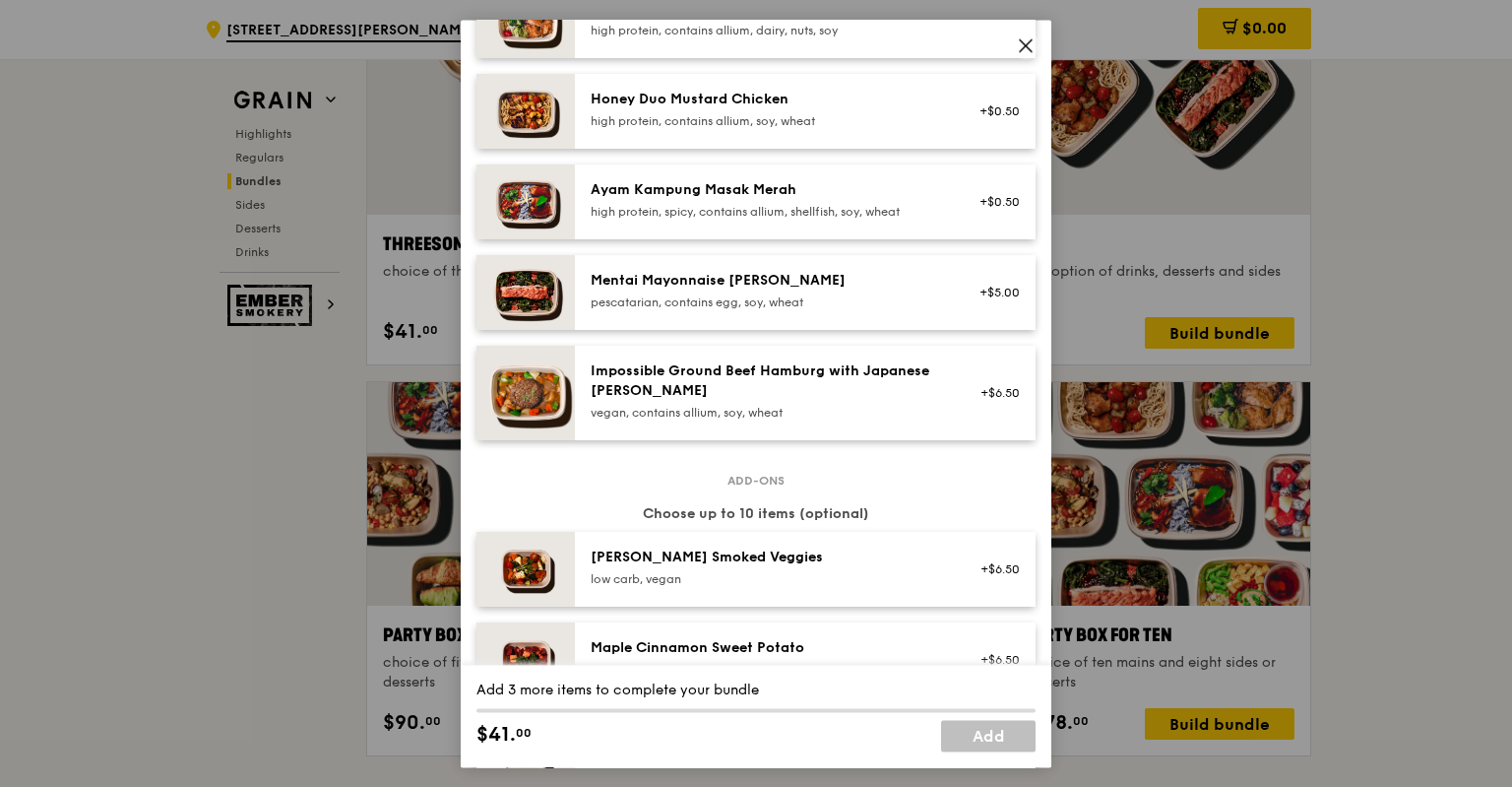 click on "Impossible Ground Beef Hamburg with Japanese [PERSON_NAME]" at bounding box center [767, 381] 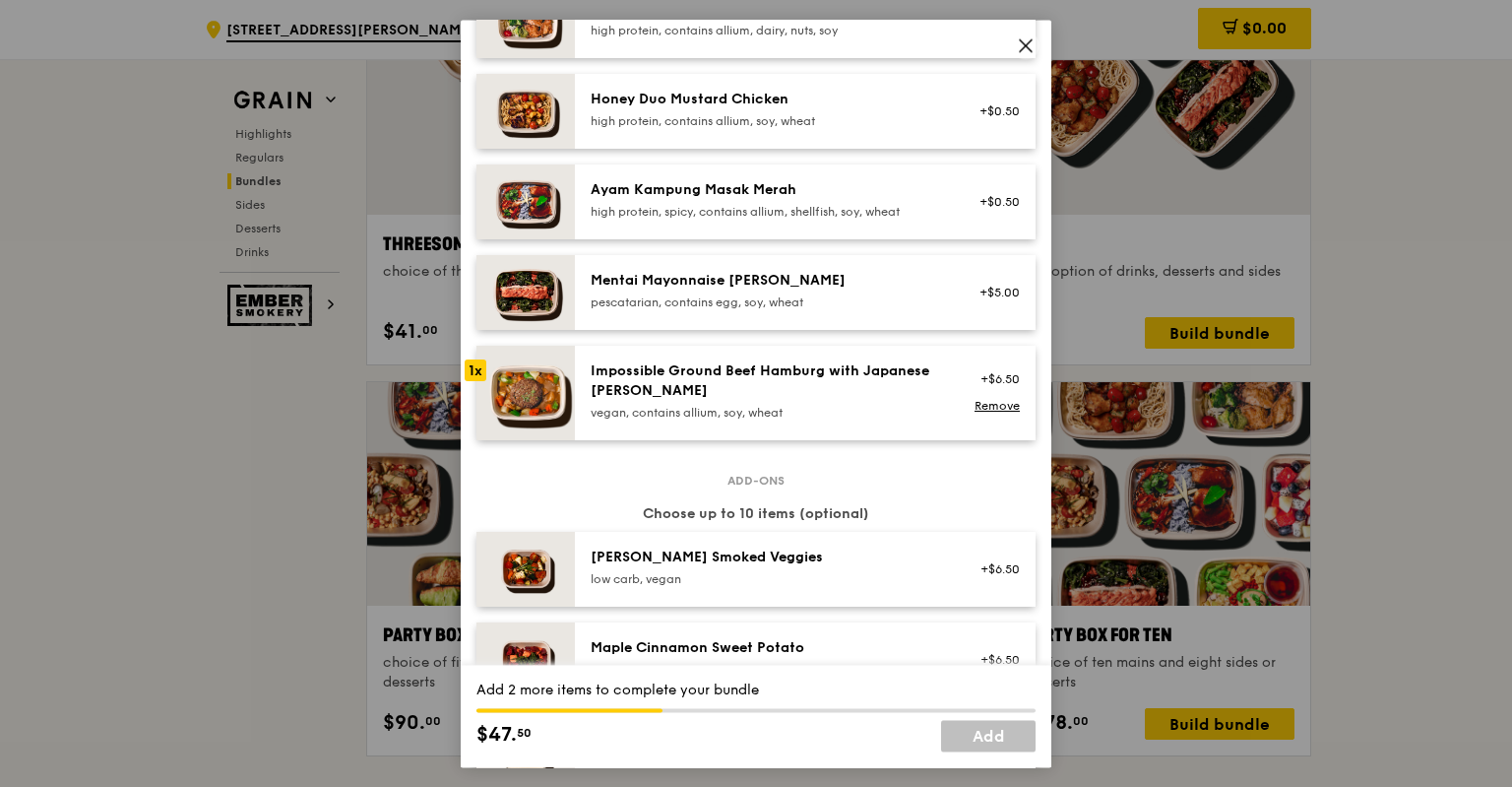 click on "Impossible Ground Beef Hamburg with Japanese [PERSON_NAME]" at bounding box center (767, 381) 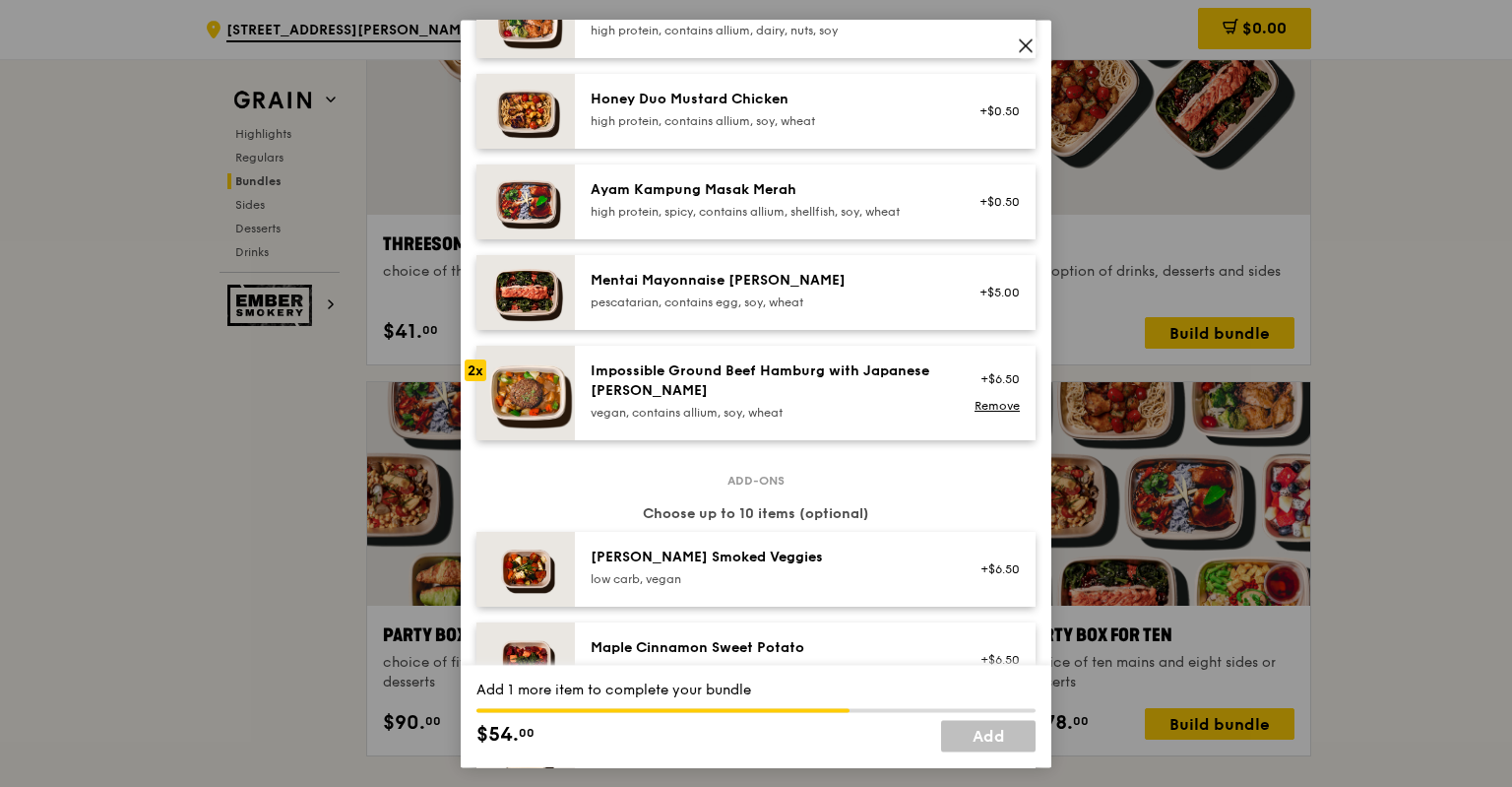 click on "Impossible Ground Beef Hamburg with Japanese [PERSON_NAME]" at bounding box center (767, 381) 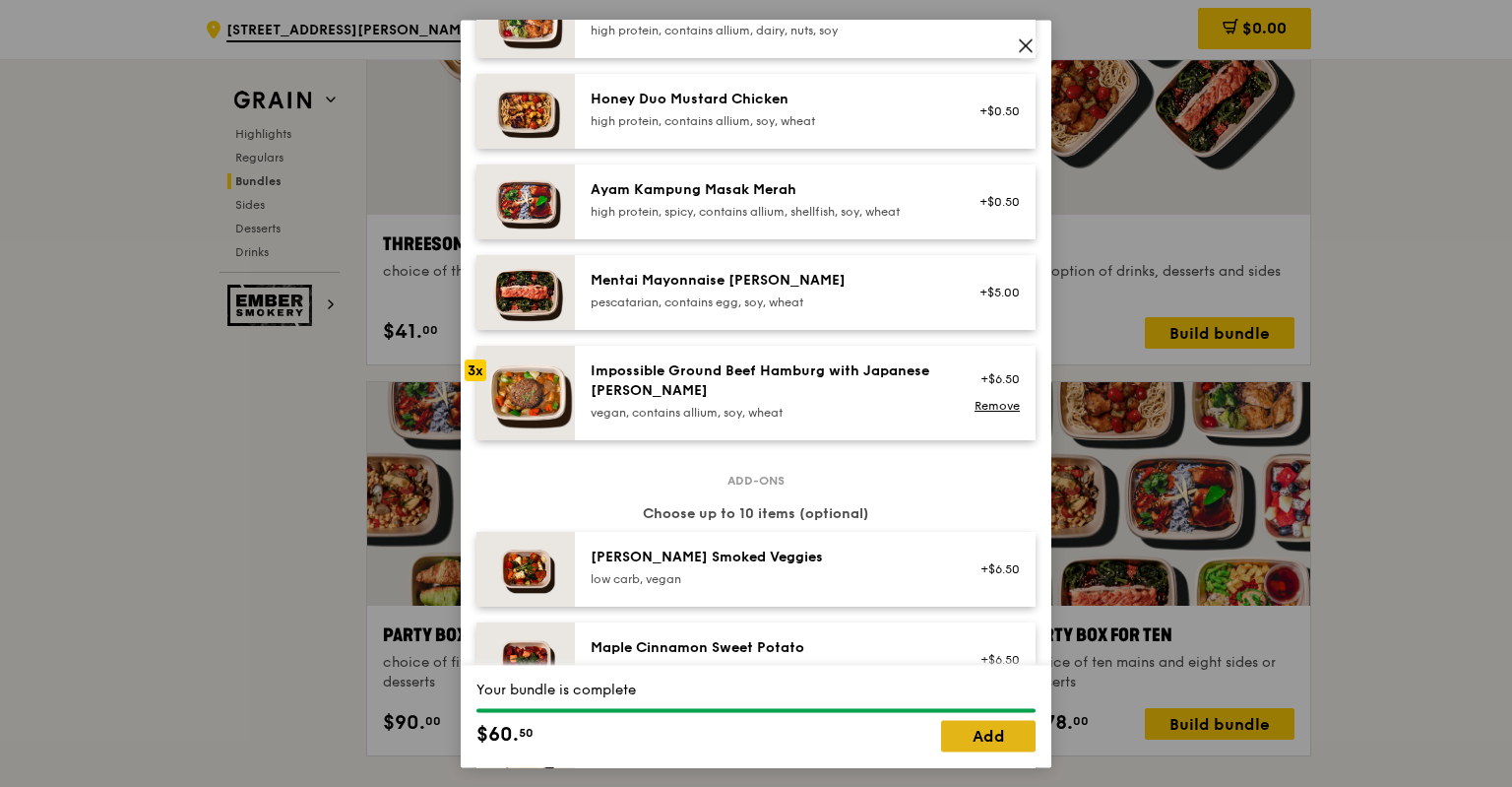 click on "Add" at bounding box center [988, 736] 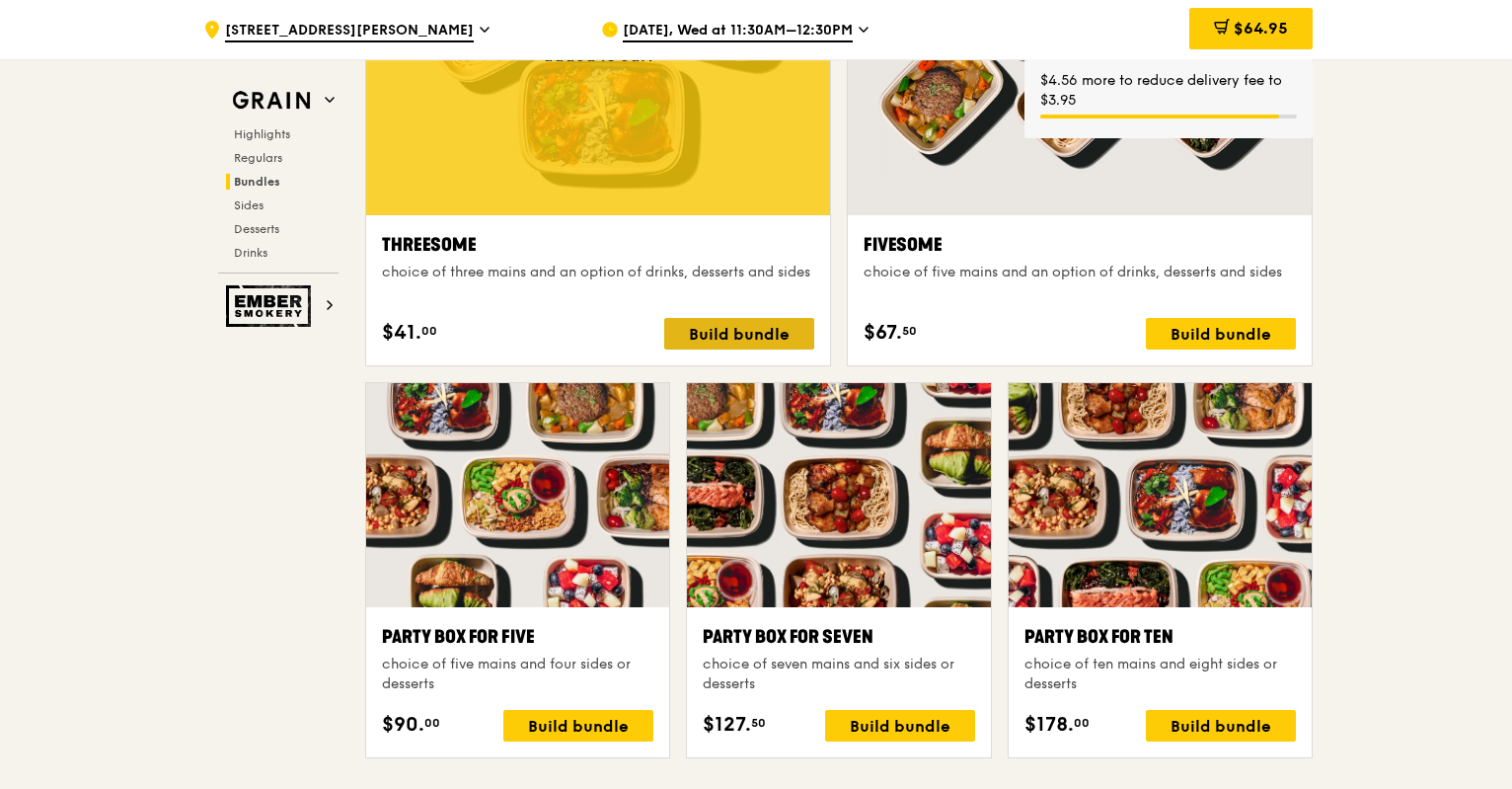 click on "Build bundle" at bounding box center (739, 334) 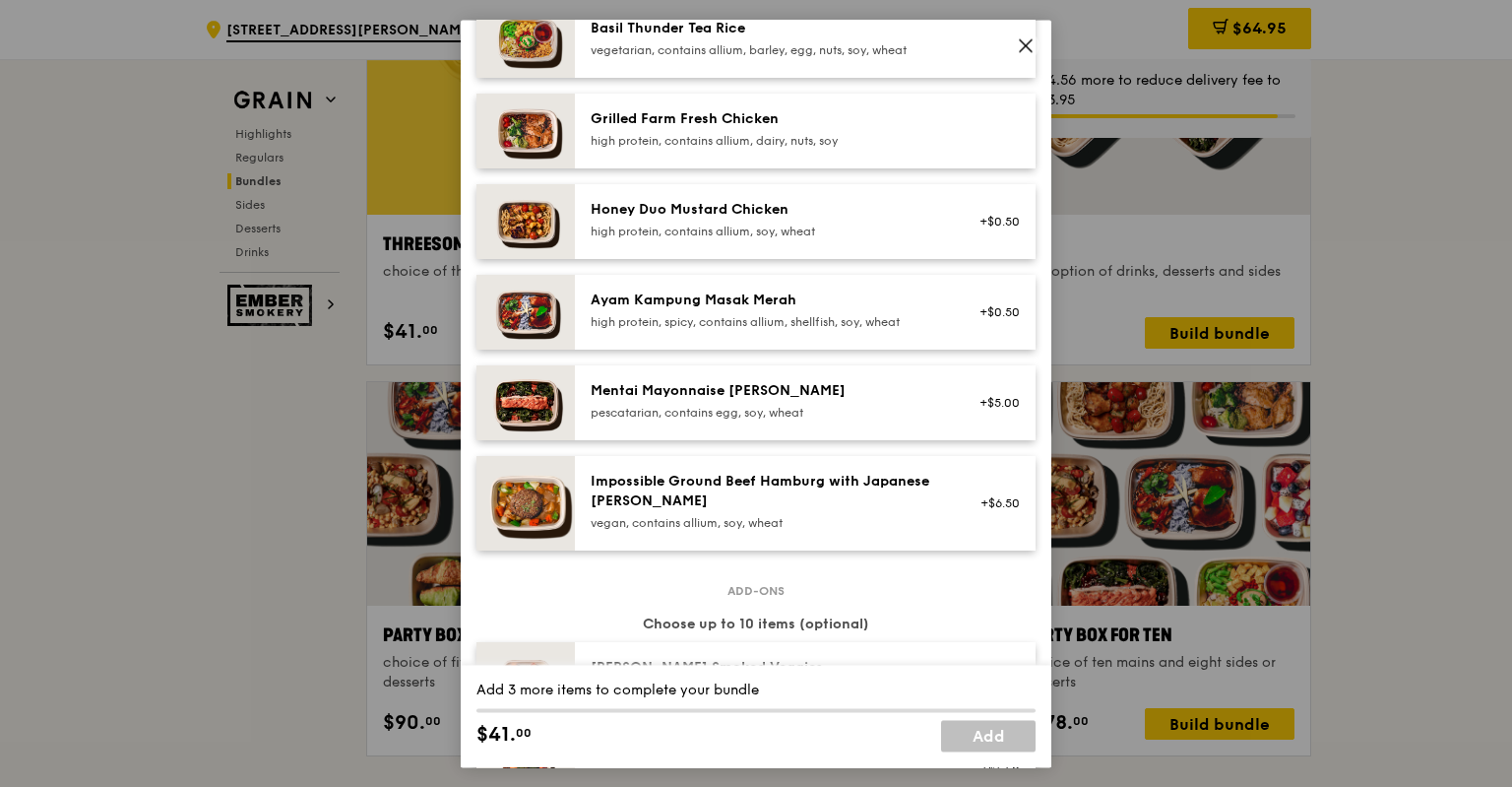 scroll, scrollTop: 492, scrollLeft: 0, axis: vertical 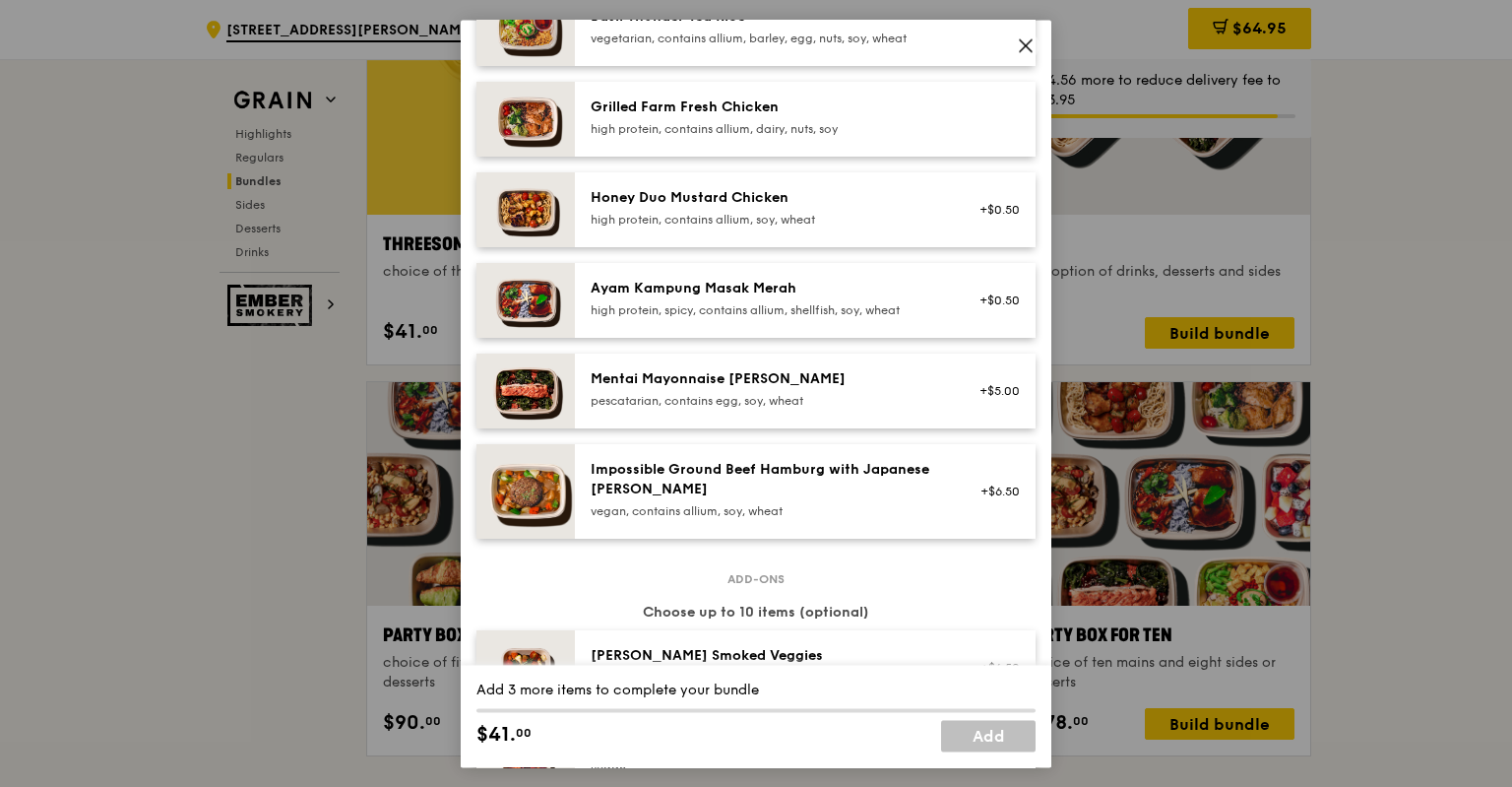 click on "pescatarian, contains egg, soy, wheat" at bounding box center [767, 401] 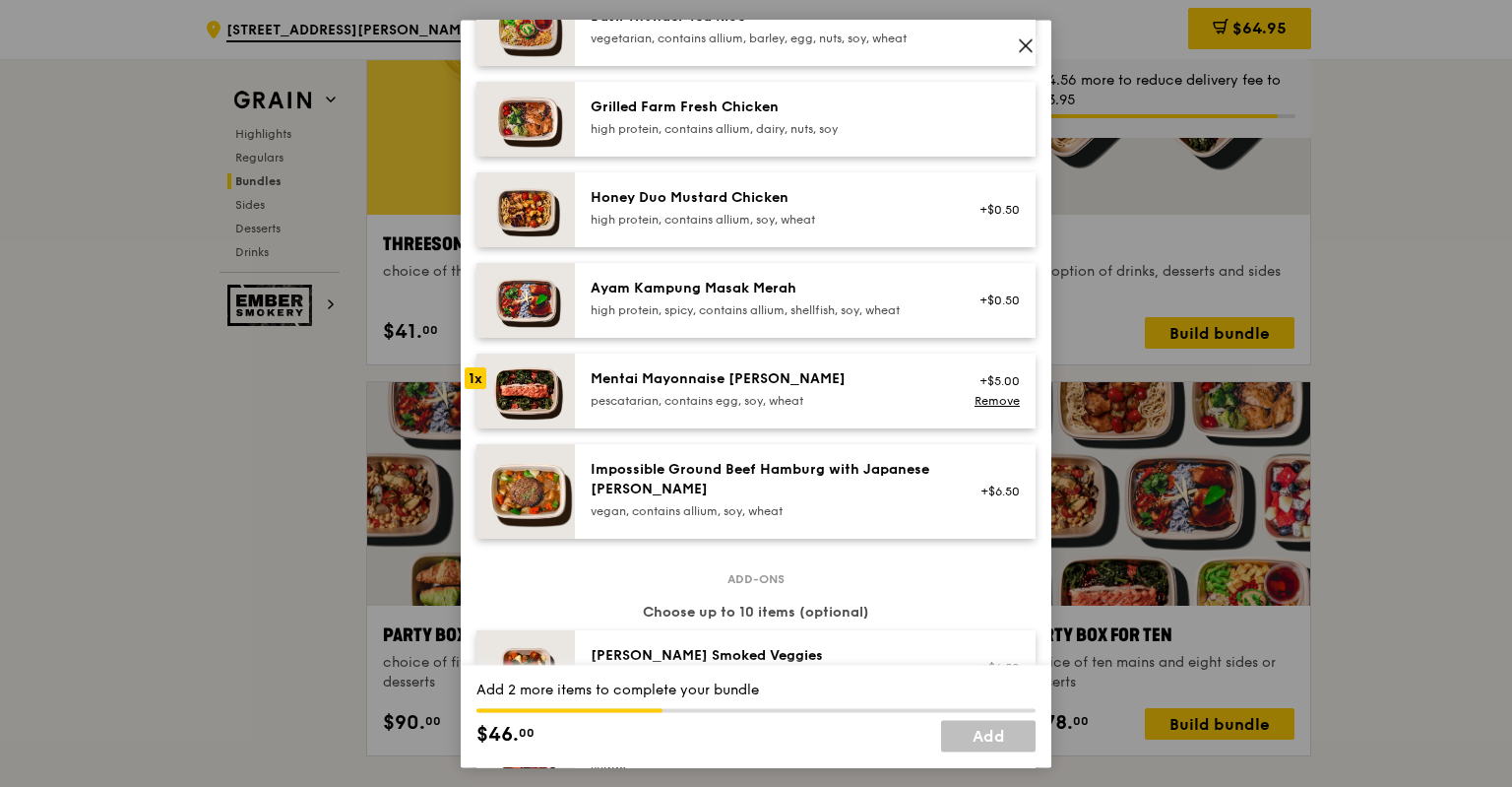 click on "pescatarian, contains egg, soy, wheat" at bounding box center [767, 401] 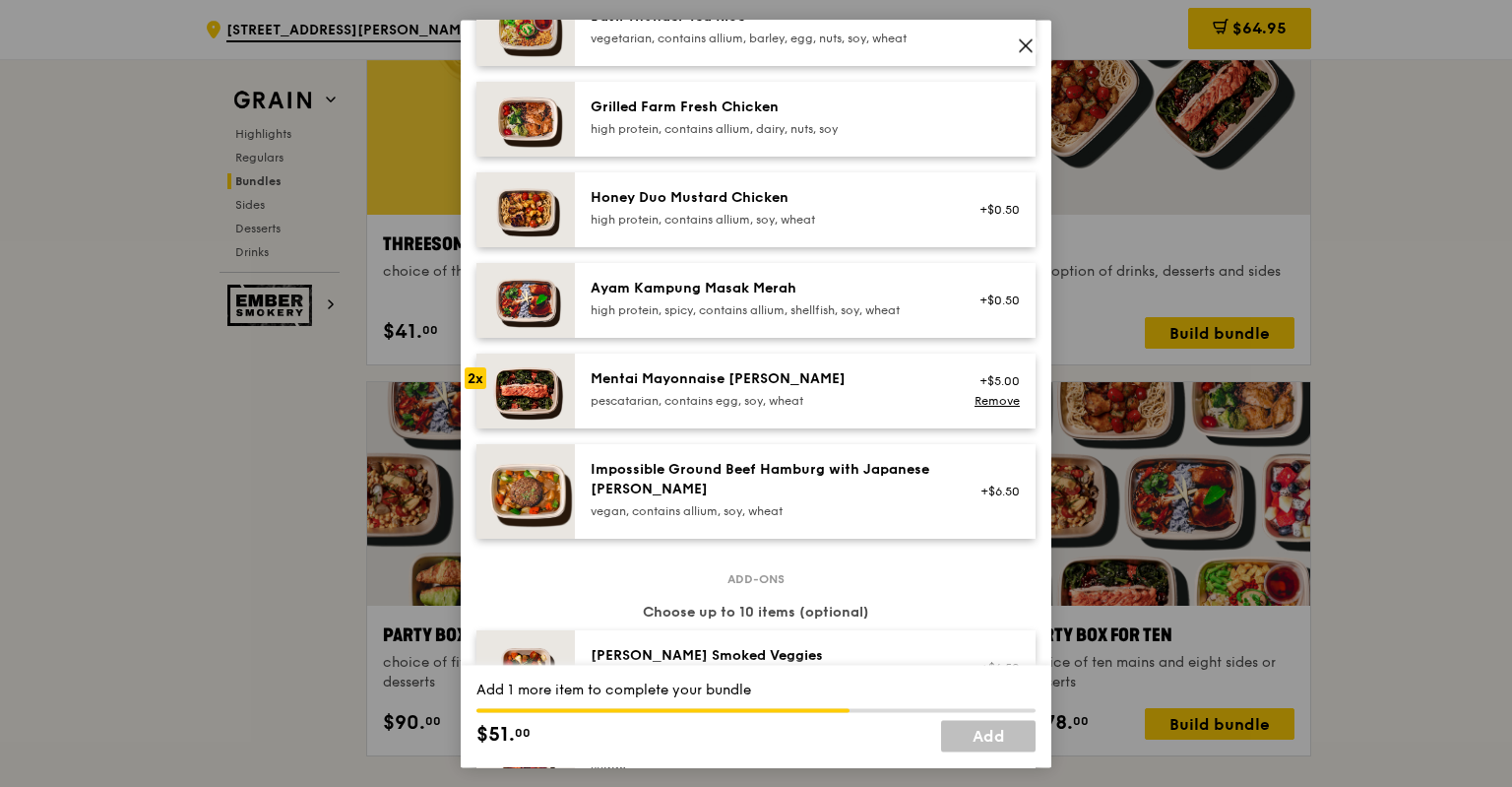 click on "pescatarian, contains egg, soy, wheat" at bounding box center (767, 401) 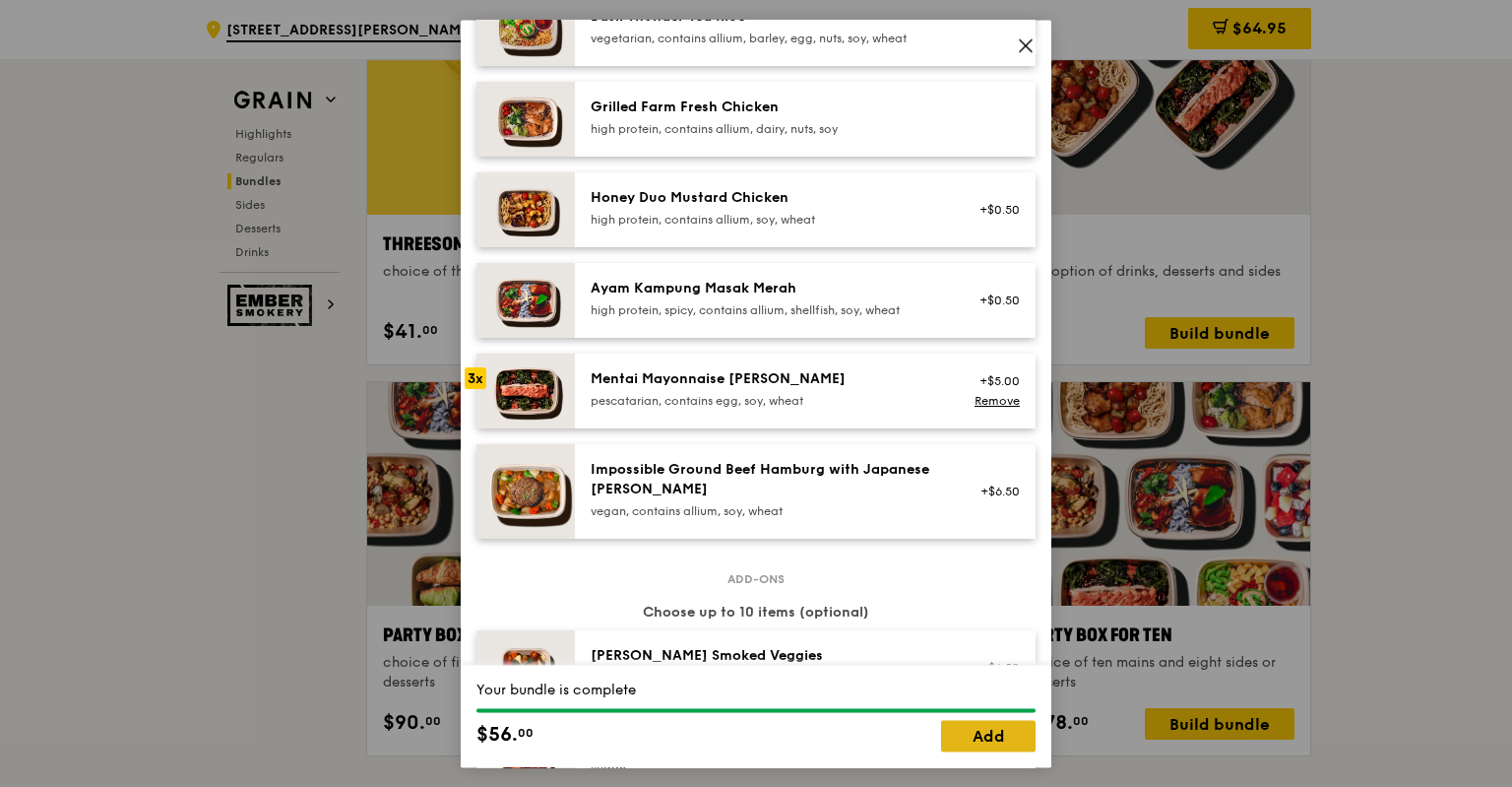click on "Add" at bounding box center [988, 736] 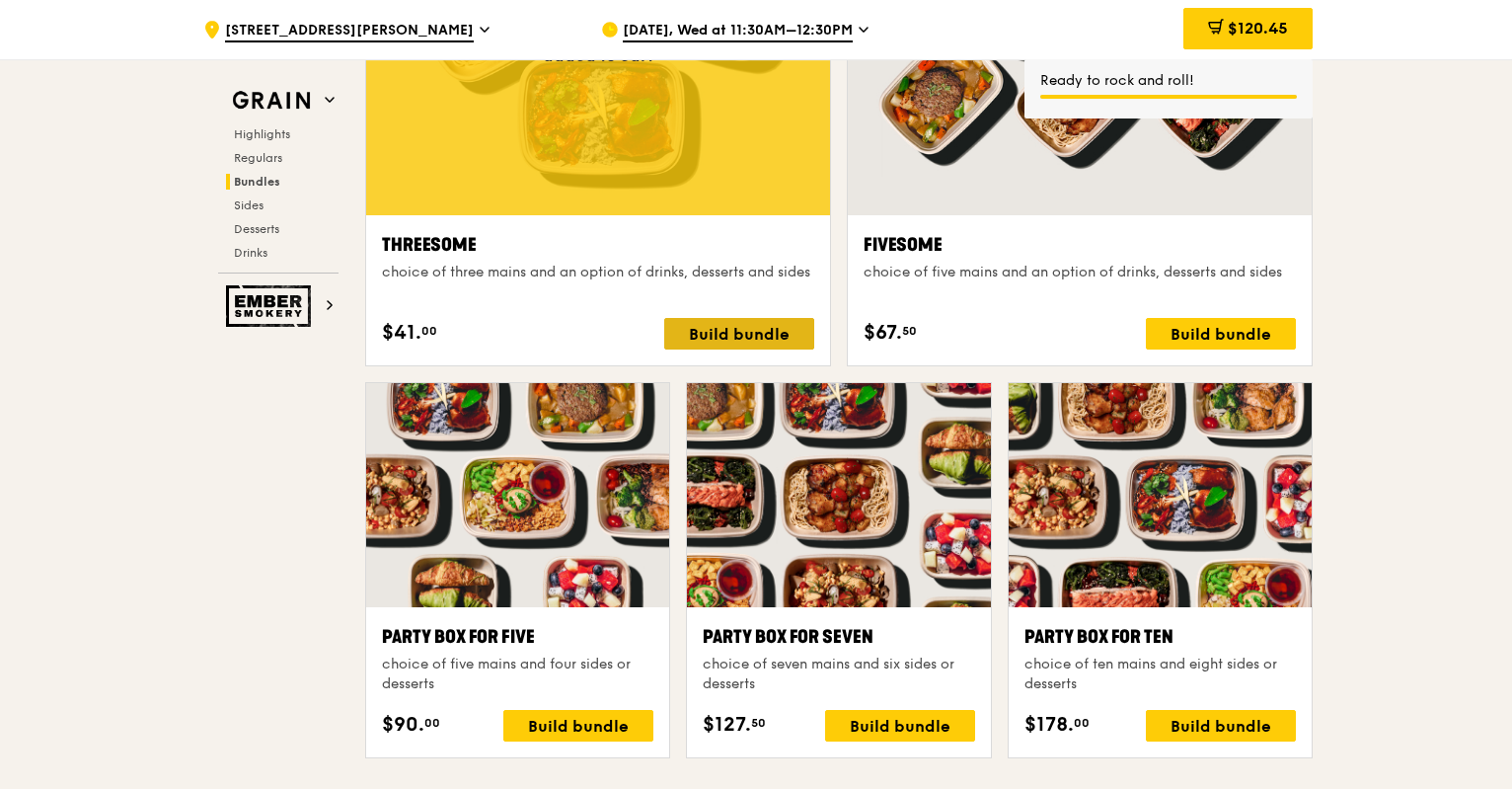 click on "Build bundle" at bounding box center (739, 334) 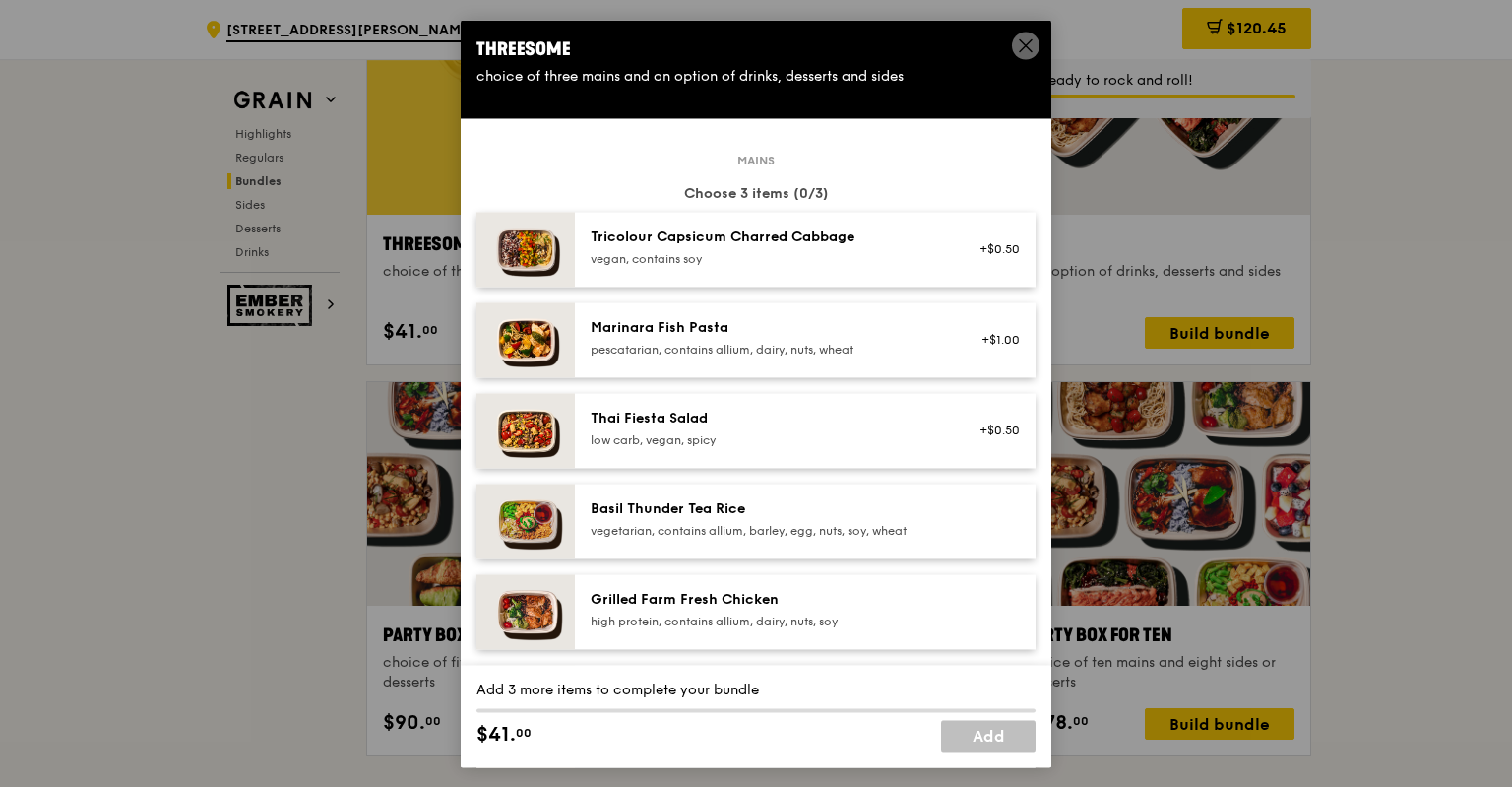 click on "Grilled Farm Fresh Chicken" at bounding box center (767, 600) 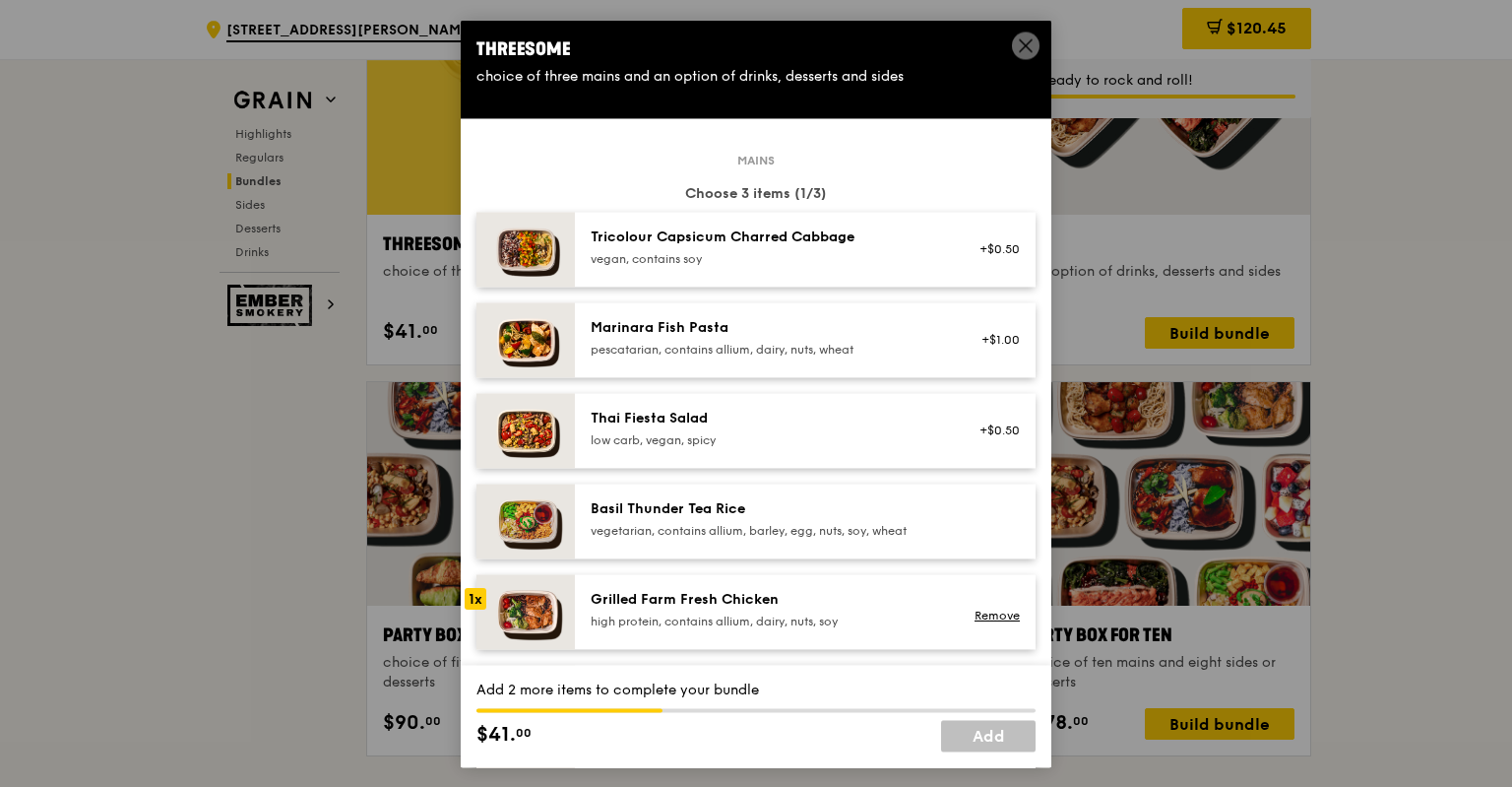 click on "Grilled Farm Fresh Chicken" at bounding box center (767, 600) 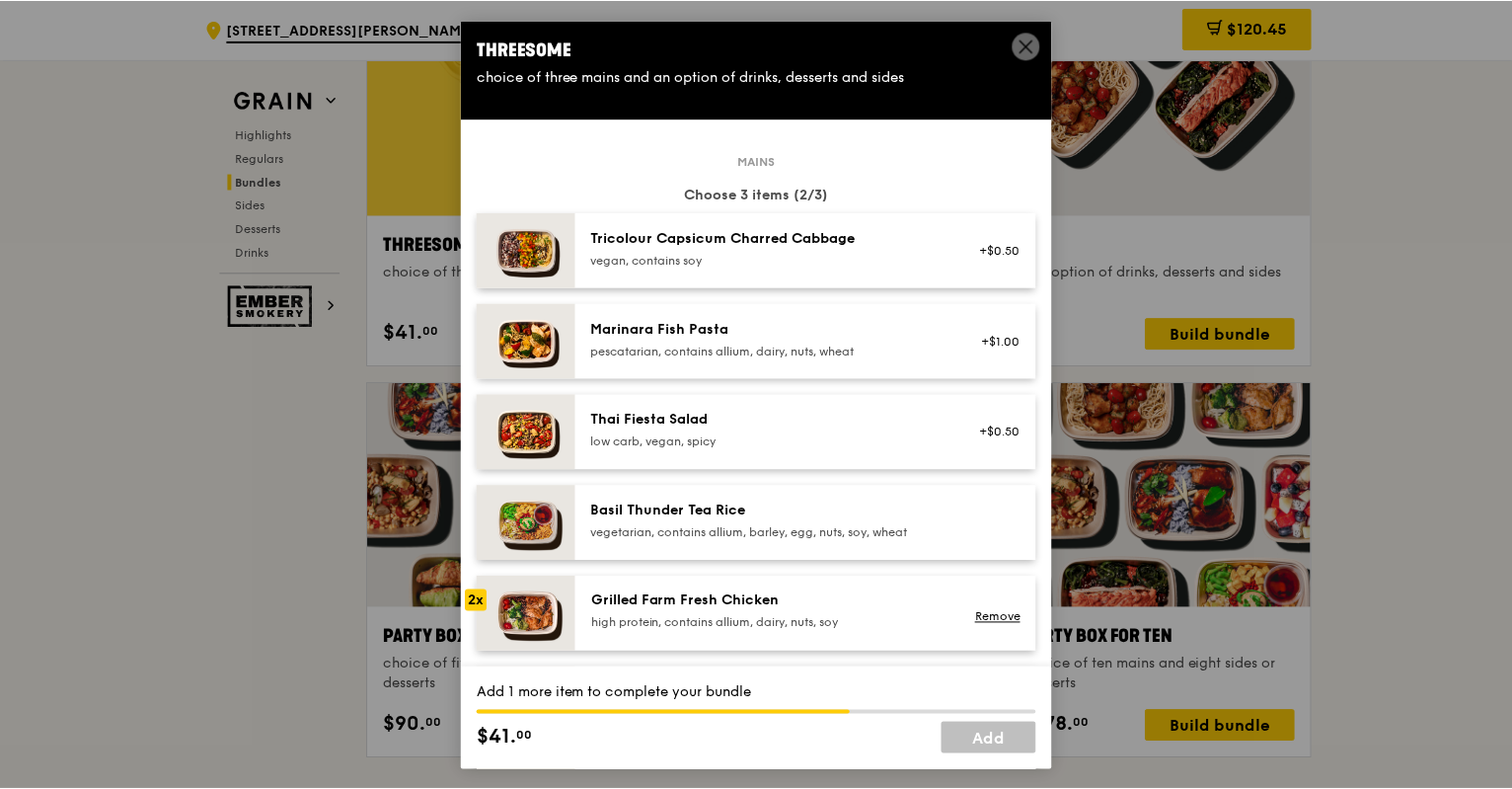 scroll, scrollTop: 99, scrollLeft: 0, axis: vertical 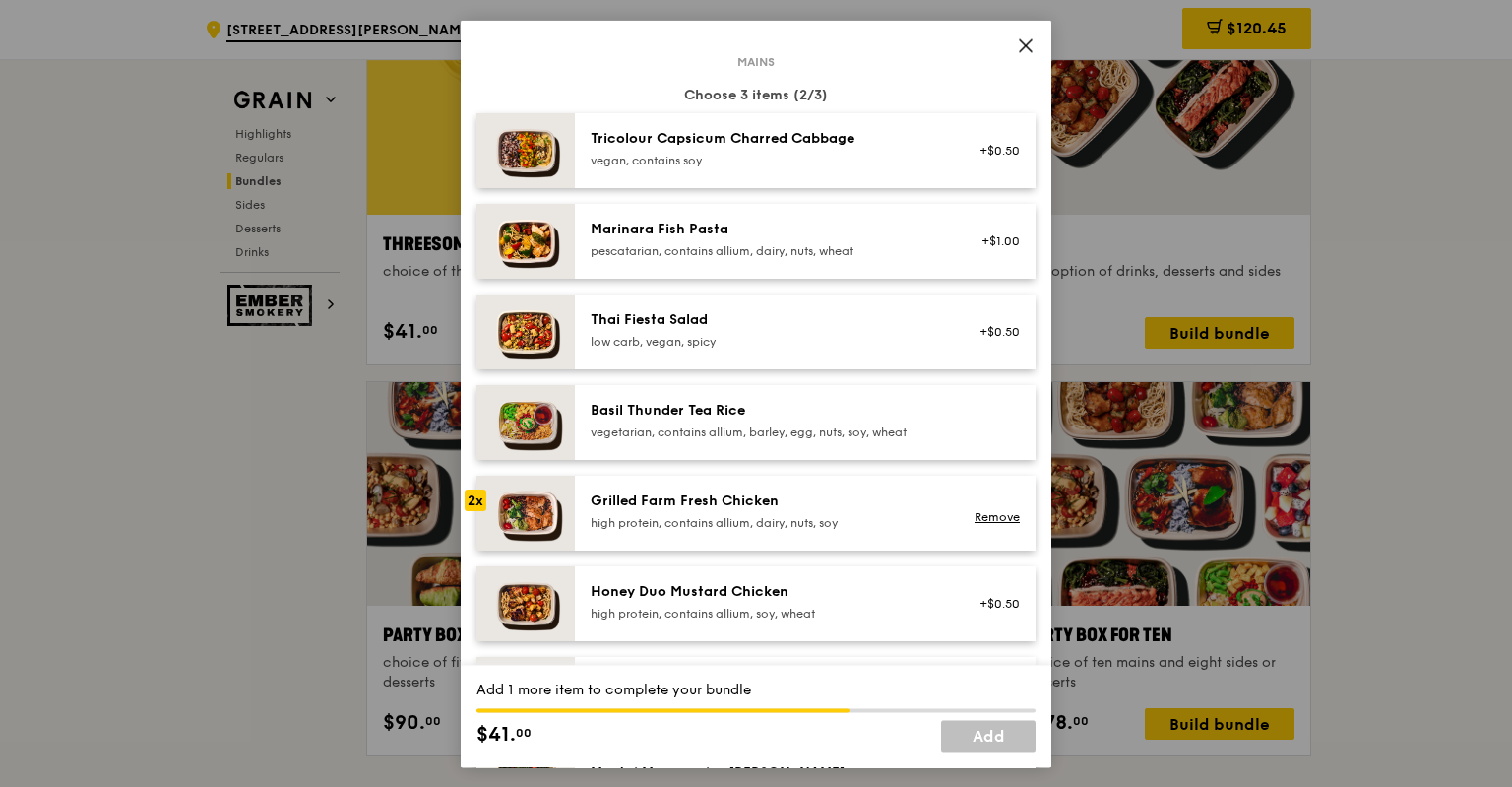 click 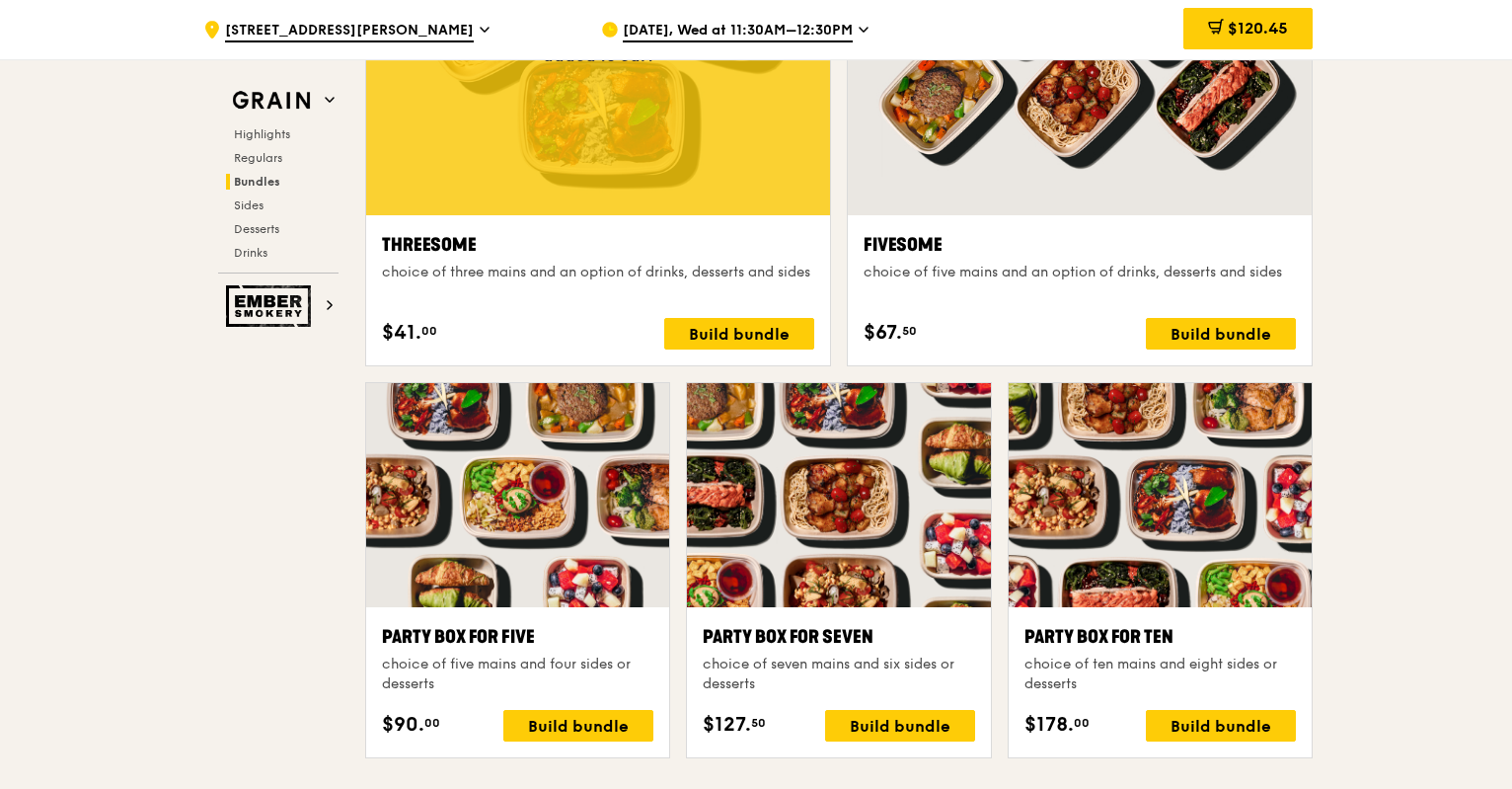 click on "Fivesome
choice of five mains and an option of drinks, desserts and sides
$67.
50
Build bundle" at bounding box center (1080, 290) 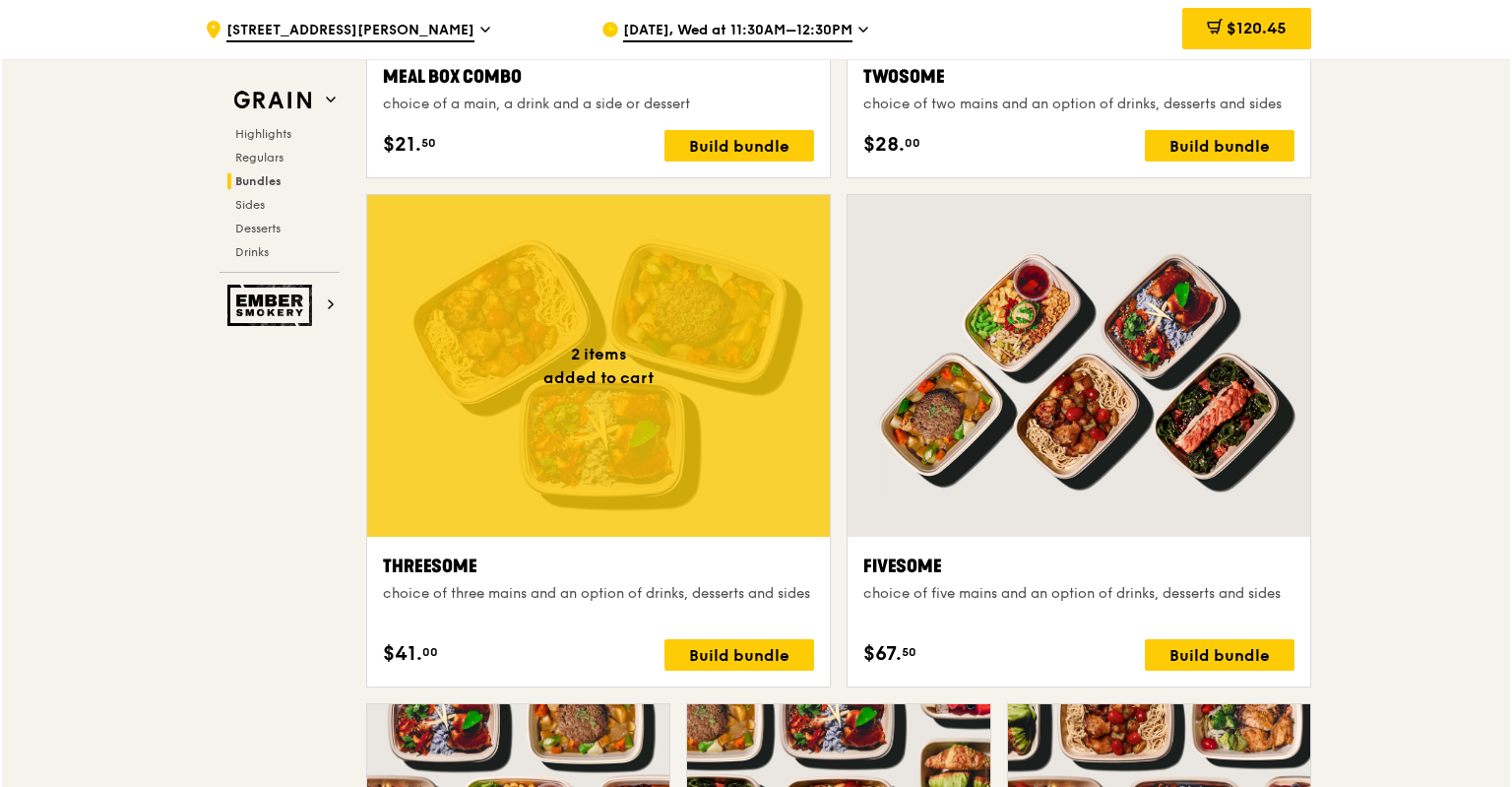 scroll, scrollTop: 3320, scrollLeft: 0, axis: vertical 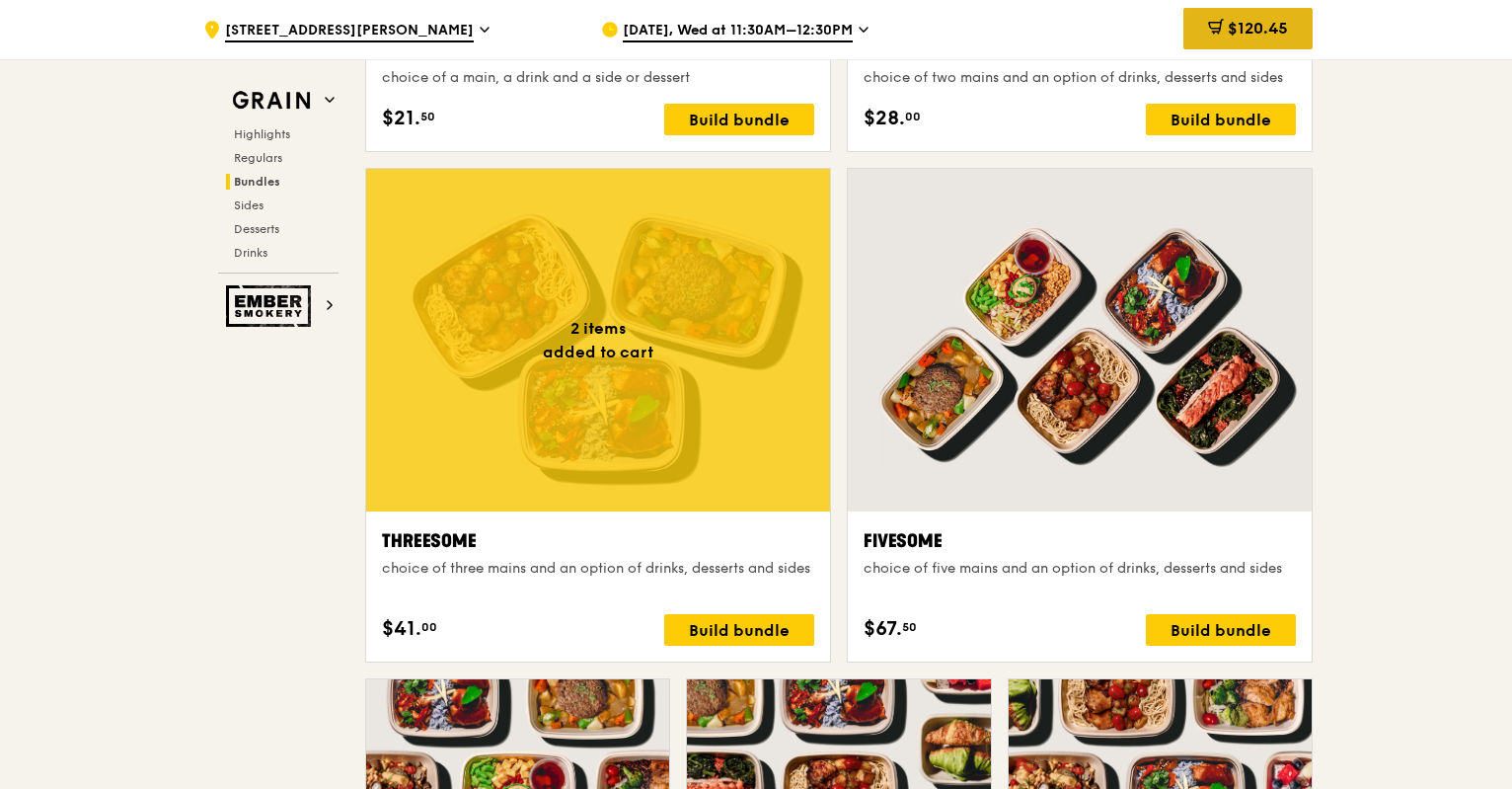 click on "$120.45" at bounding box center (1257, 28) 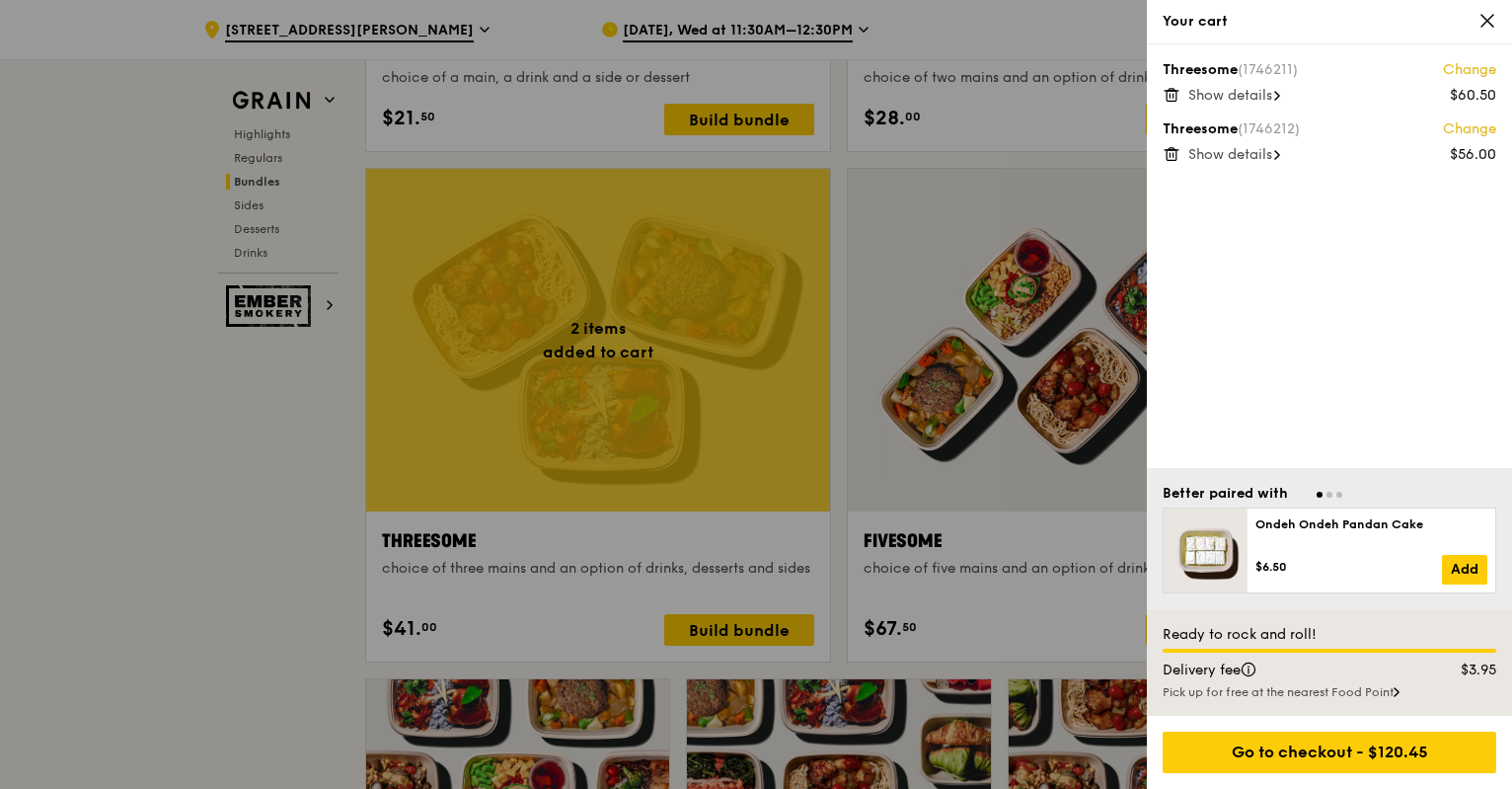 click 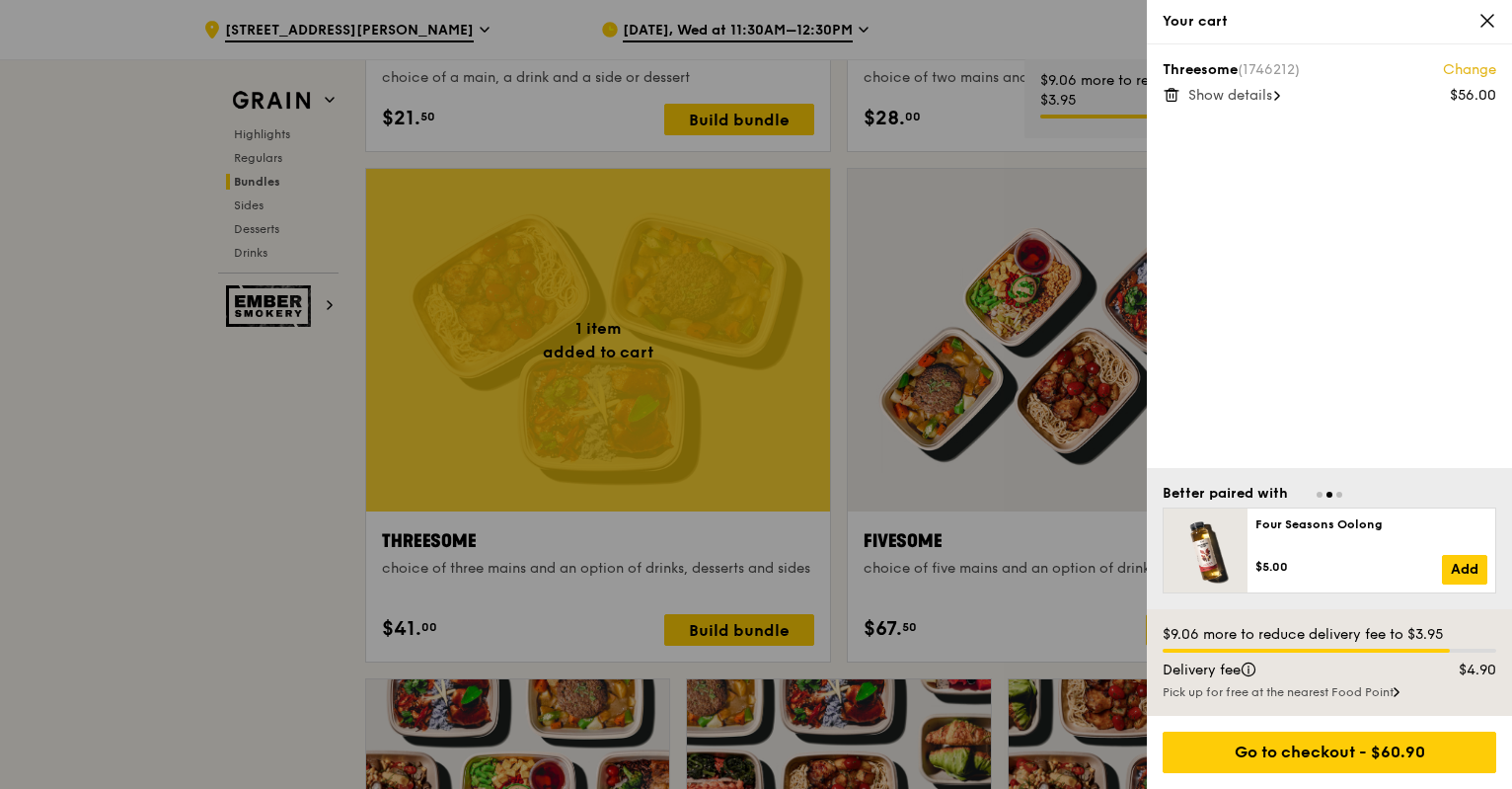 click at bounding box center [756, 394] 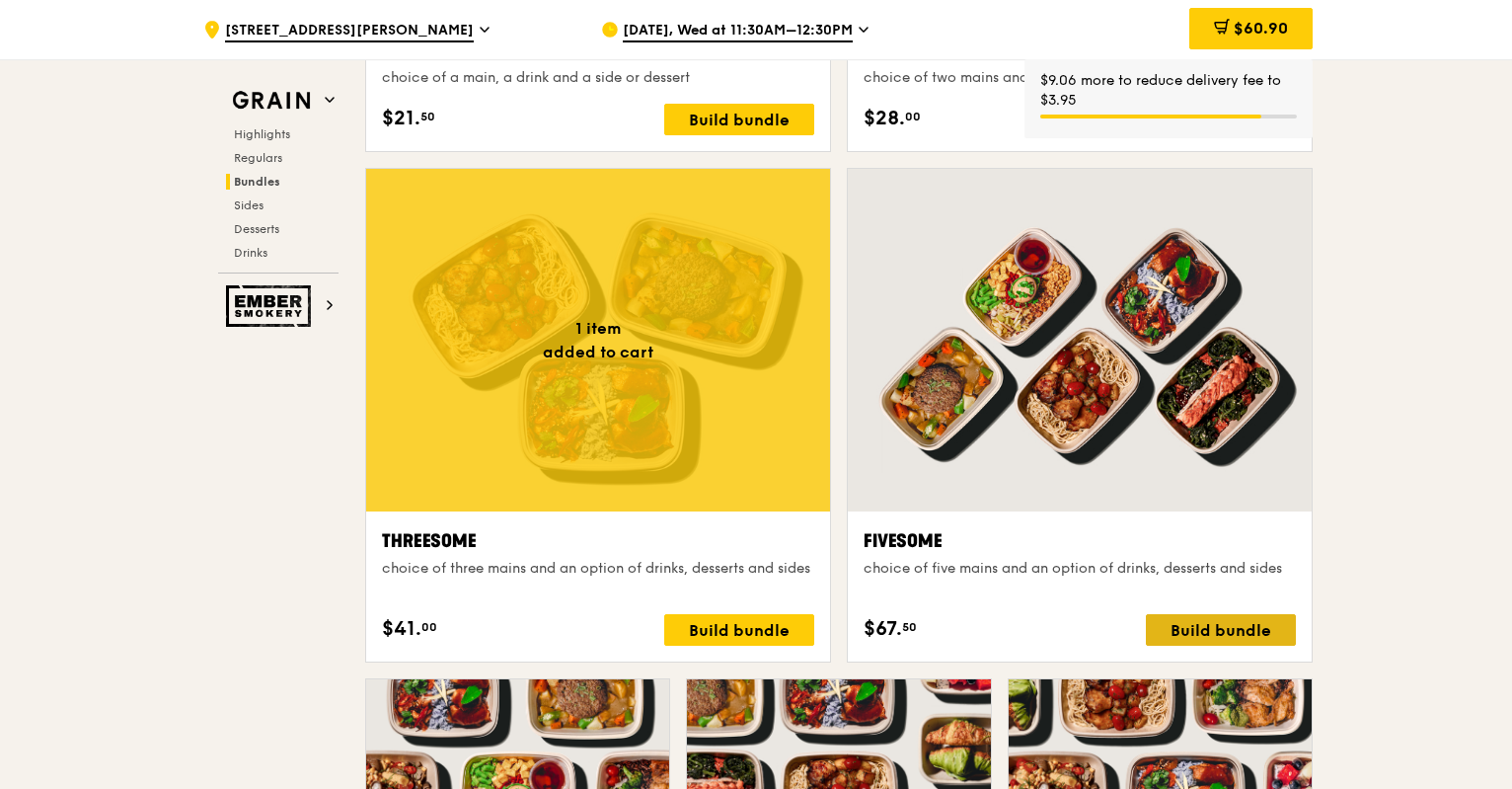 click on "Build bundle" at bounding box center (1221, 630) 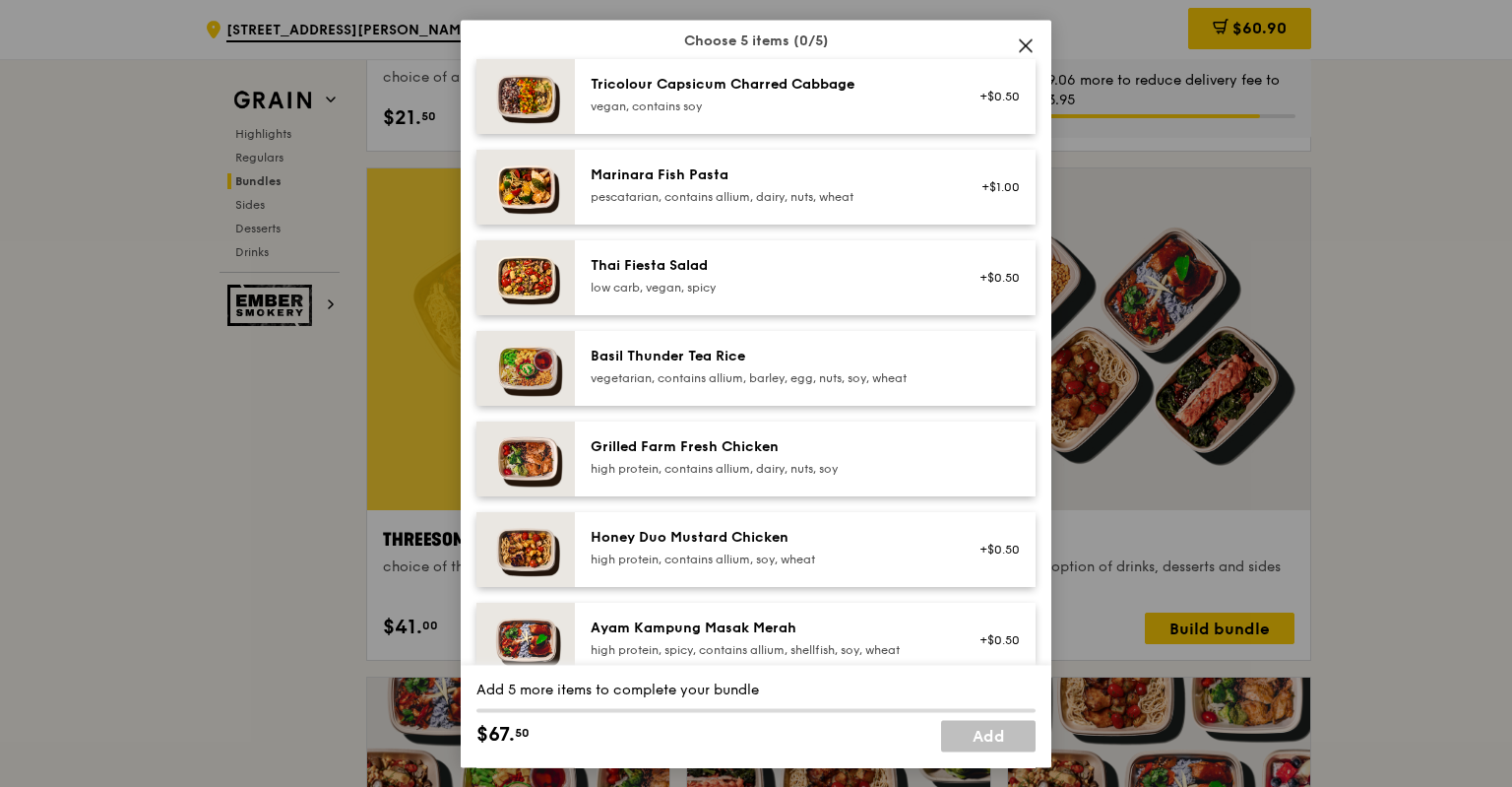scroll, scrollTop: 197, scrollLeft: 0, axis: vertical 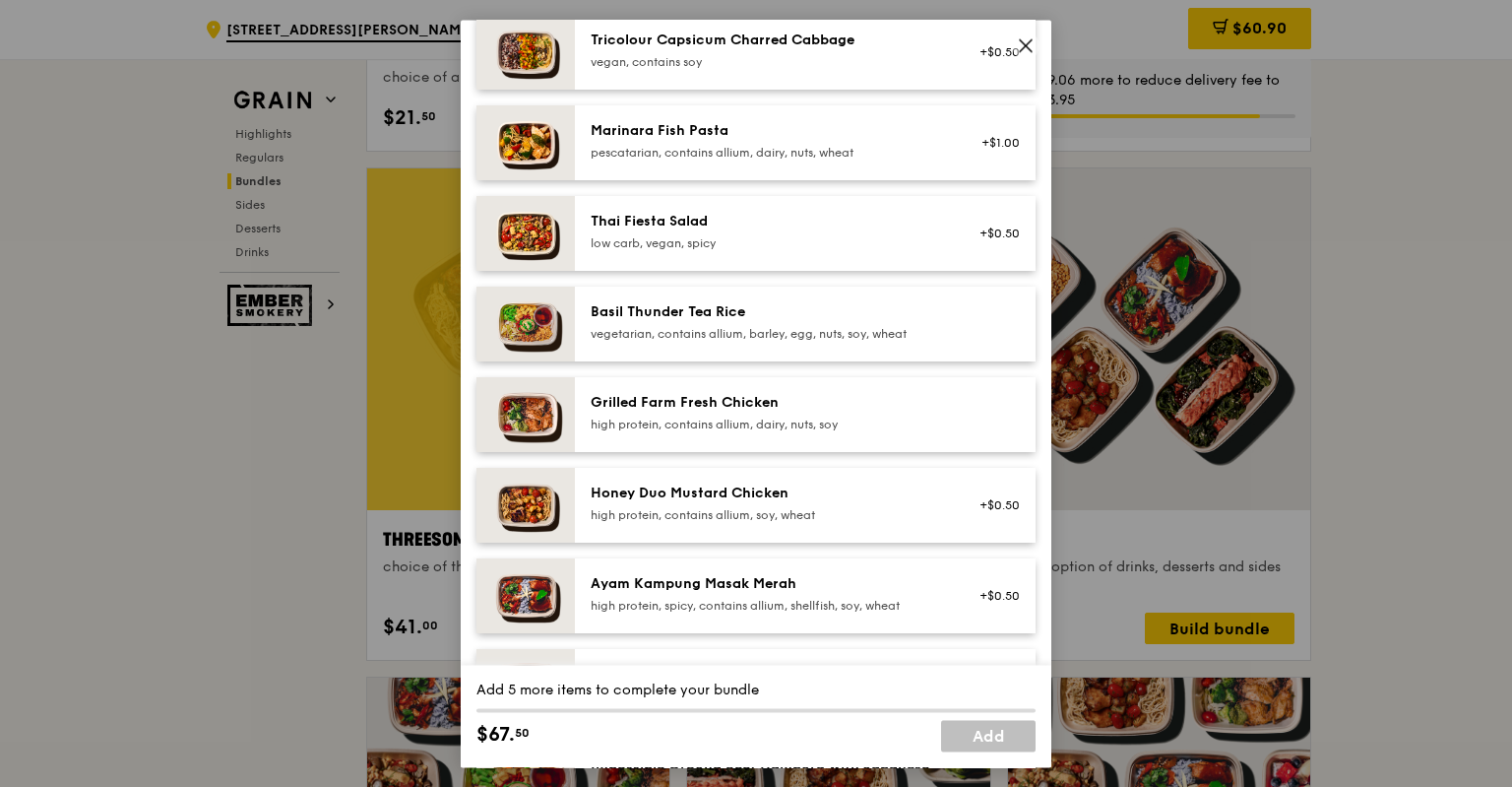 click on "high protein, contains allium, dairy, nuts, soy" at bounding box center (767, 425) 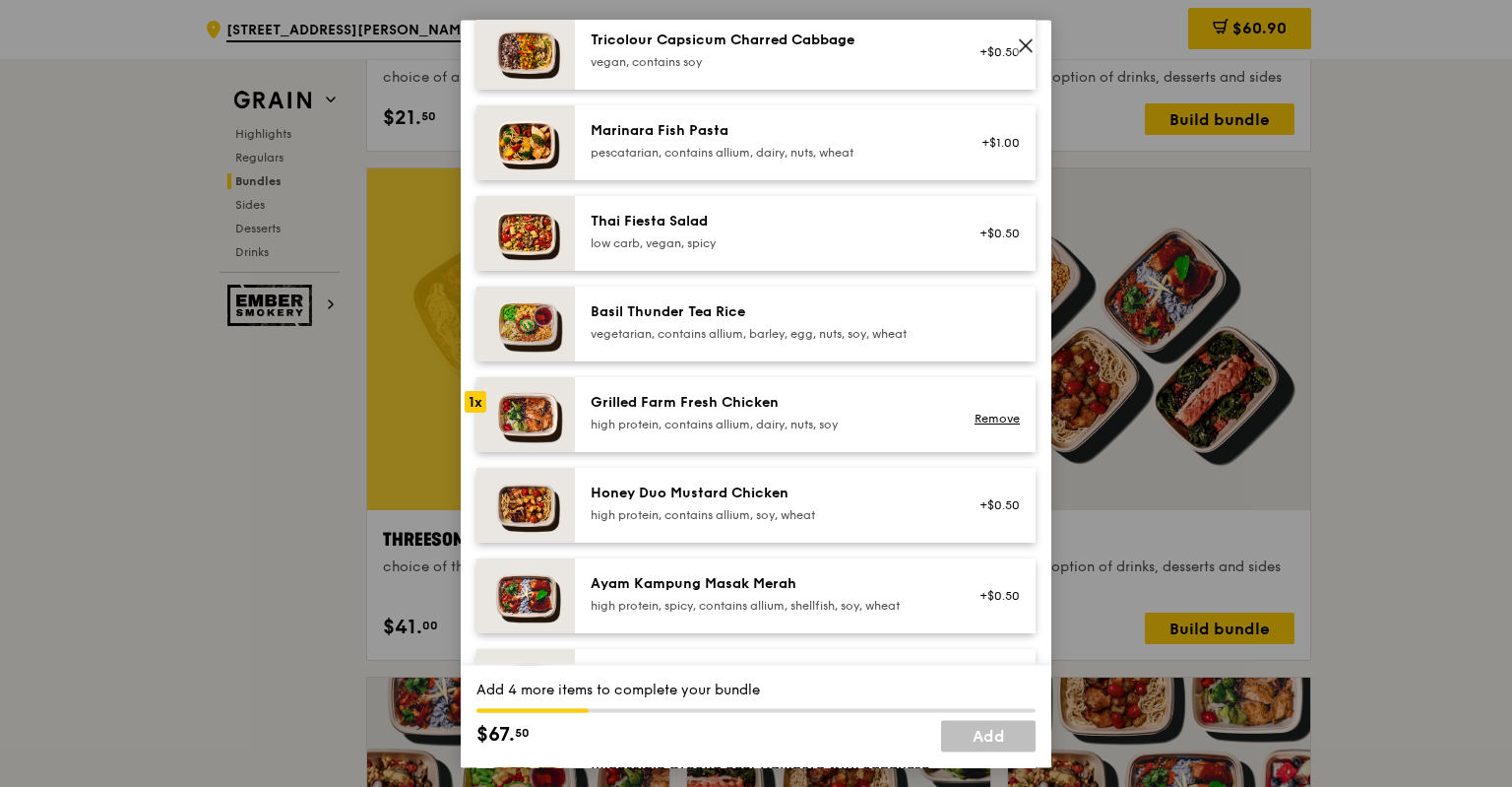 click on "high protein, contains allium, dairy, nuts, soy" at bounding box center (767, 425) 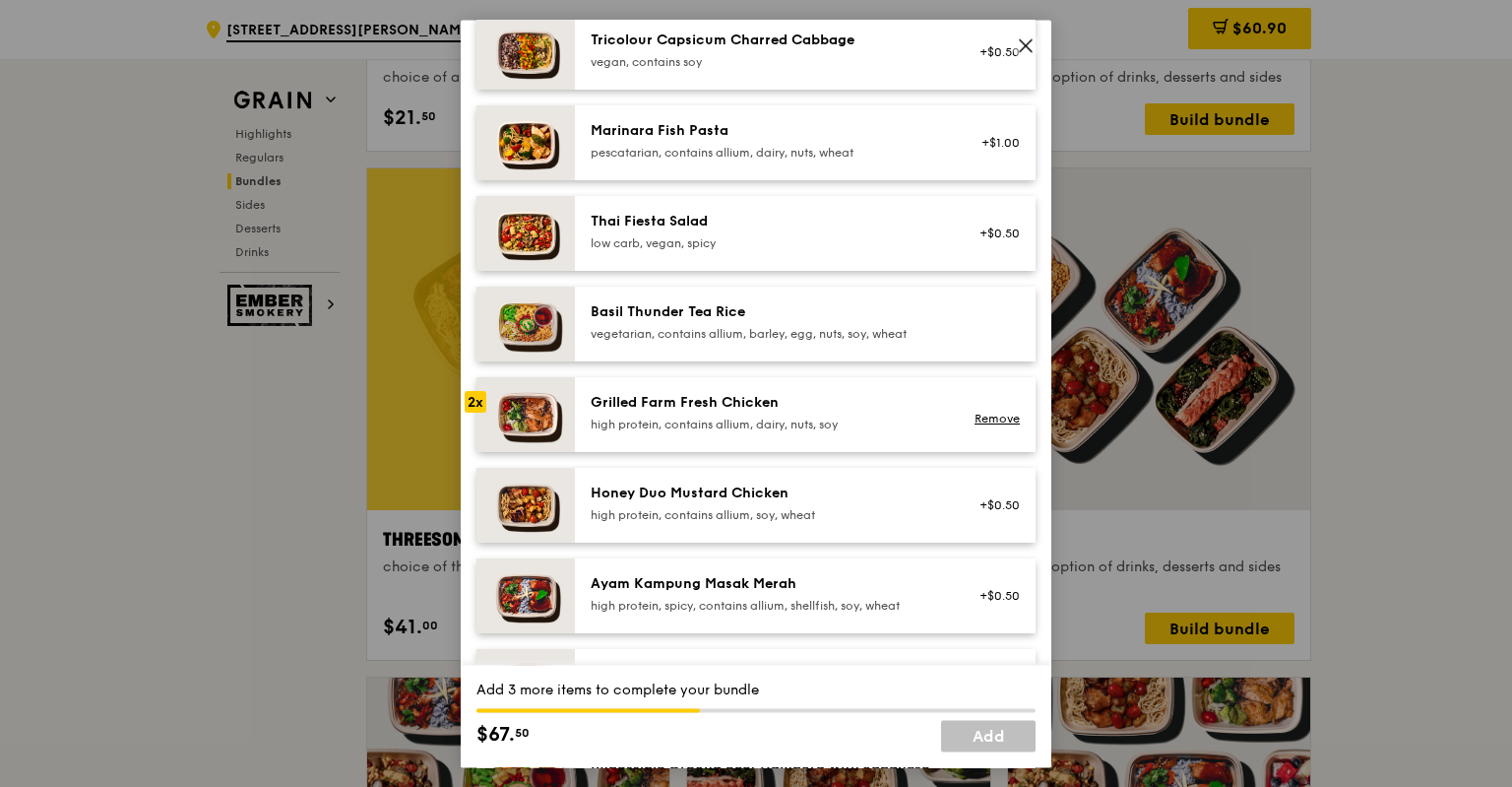 click on "high protein, contains allium, dairy, nuts, soy" at bounding box center [767, 425] 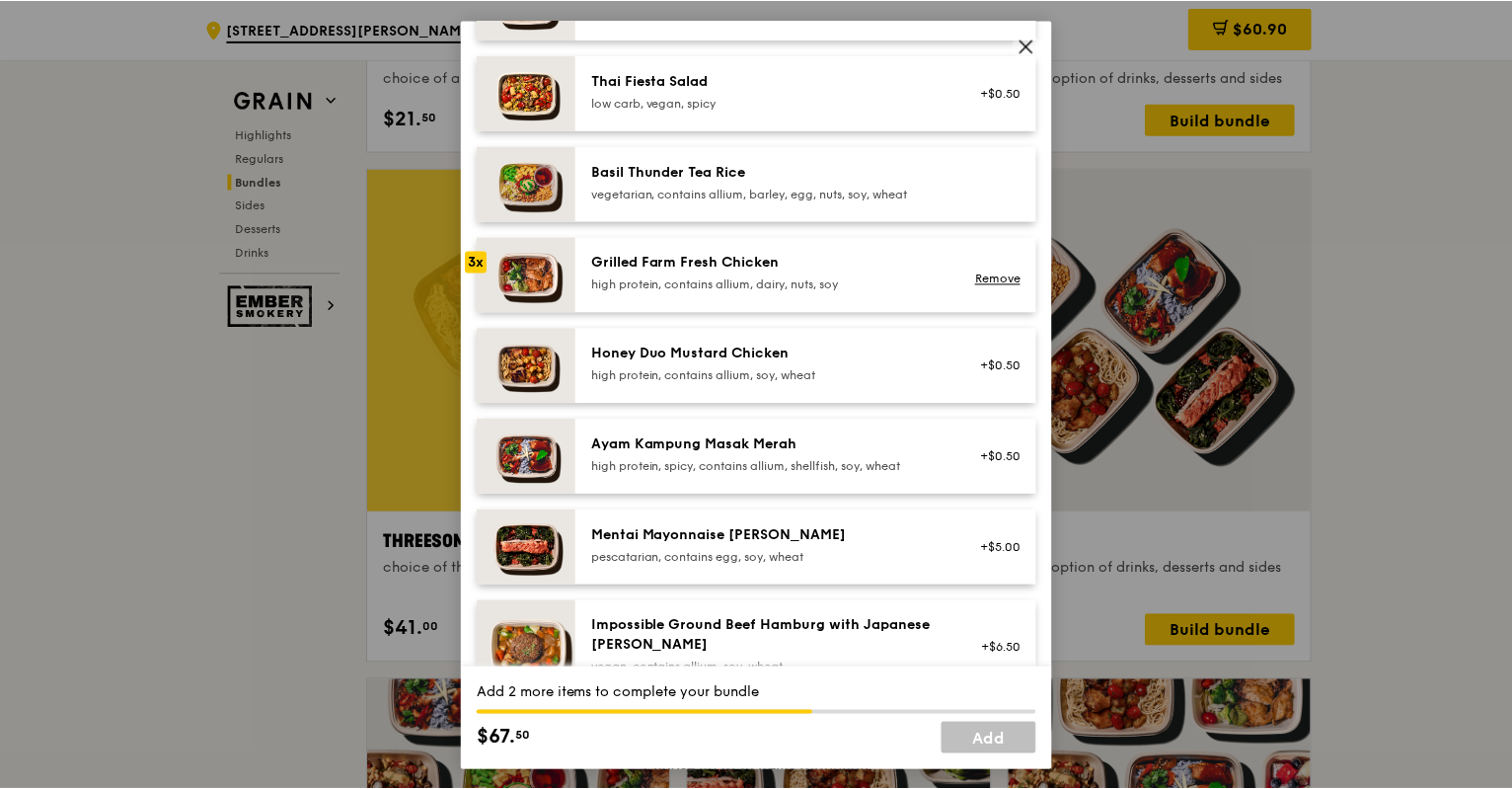 scroll, scrollTop: 395, scrollLeft: 0, axis: vertical 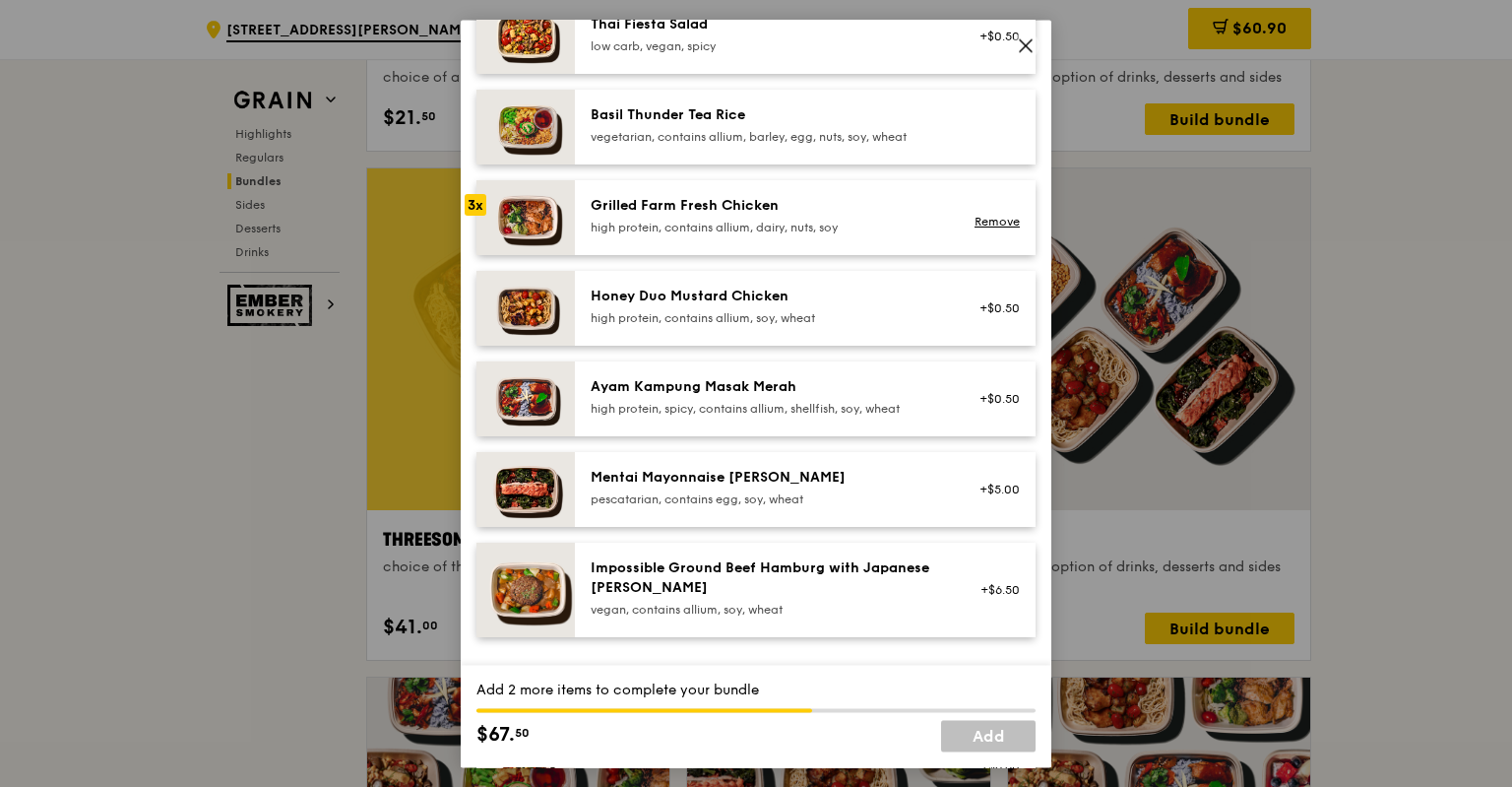 click on "Mentai Mayonnaise [PERSON_NAME]
pescatarian, contains egg, soy, wheat
+$5.00" at bounding box center (805, 490) 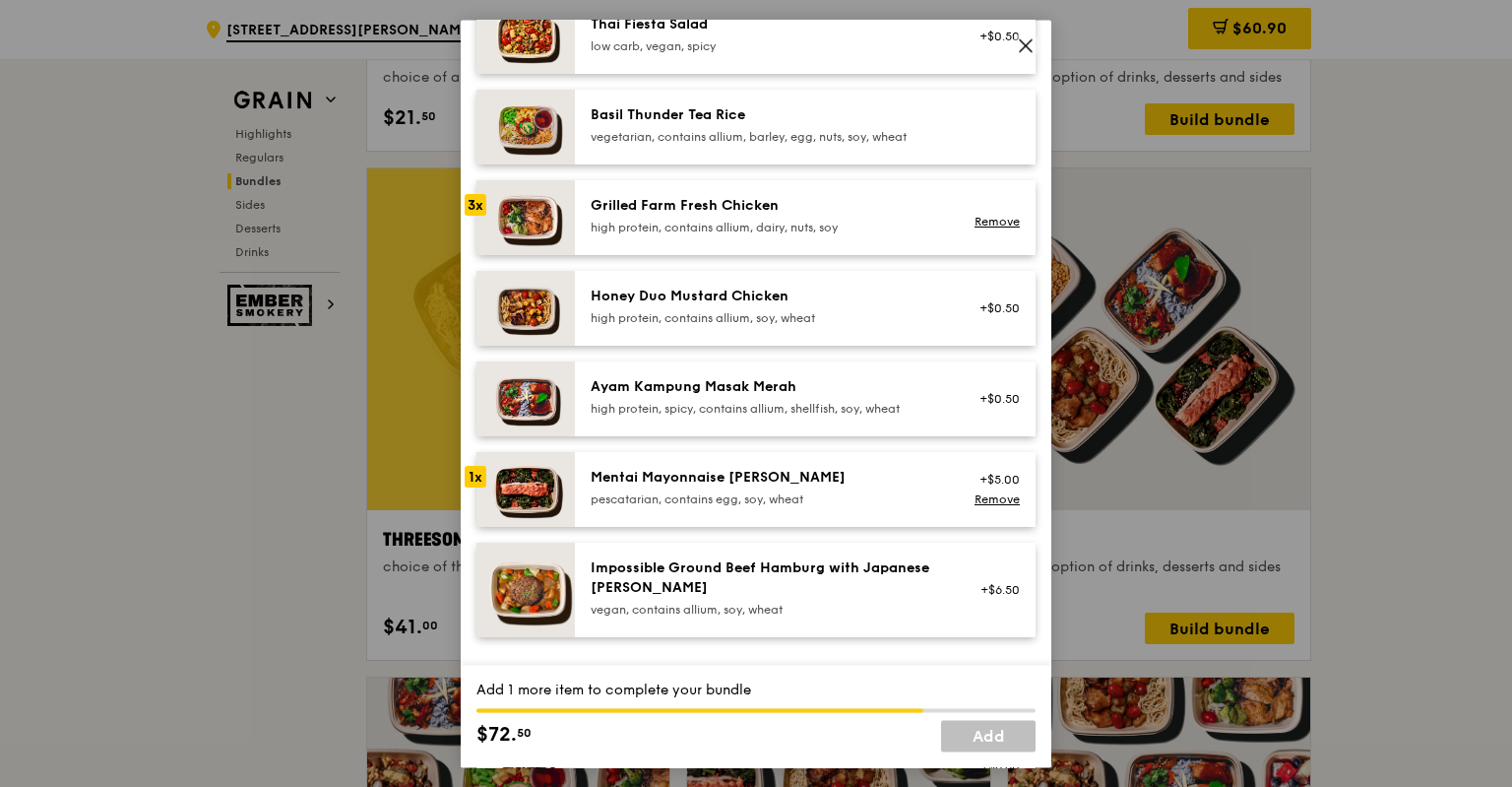 click on "Mentai Mayonnaise [PERSON_NAME]
pescatarian, contains egg, soy, wheat
+$5.00
Remove" at bounding box center [805, 490] 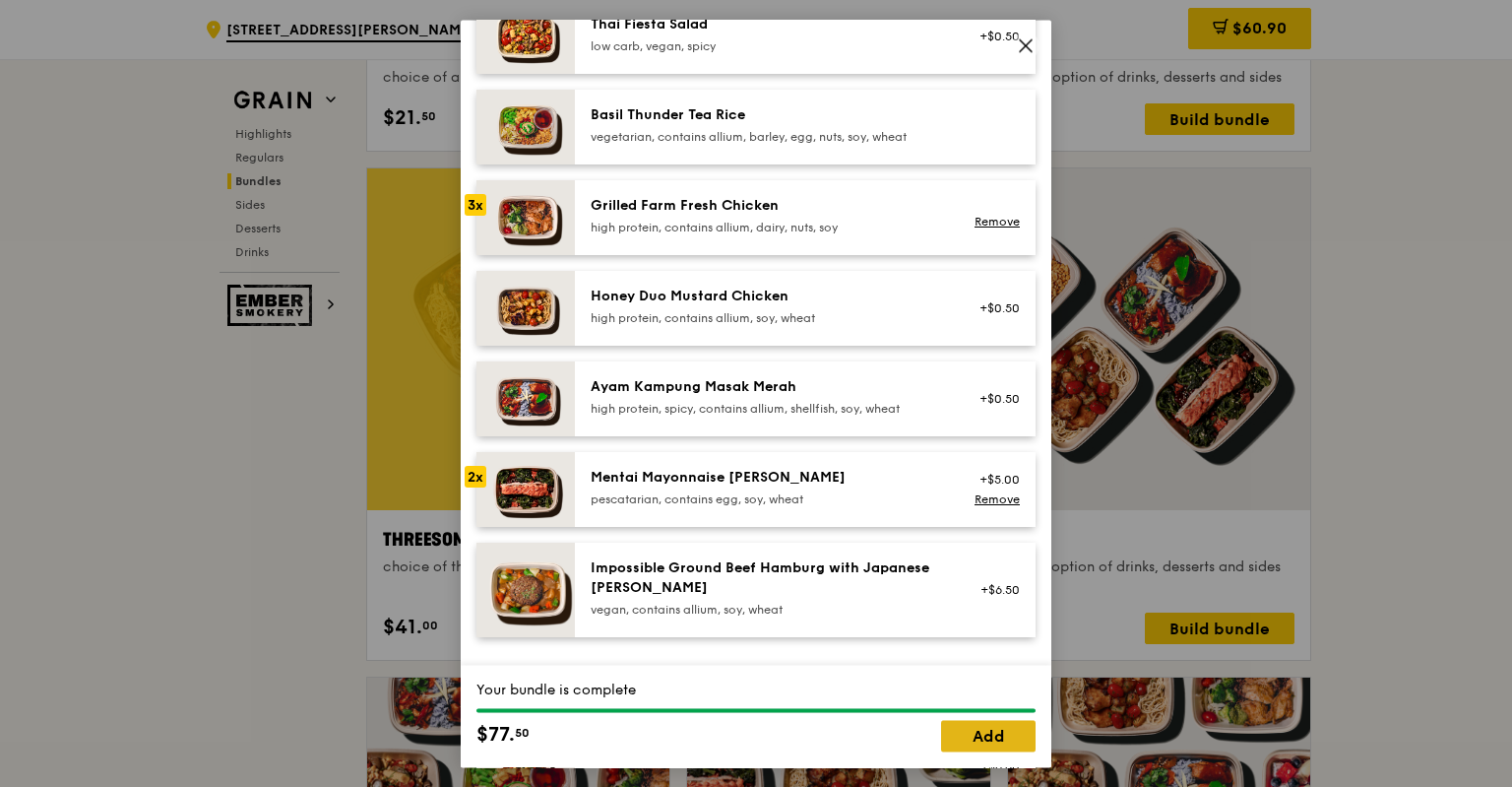 click on "Add" at bounding box center [988, 736] 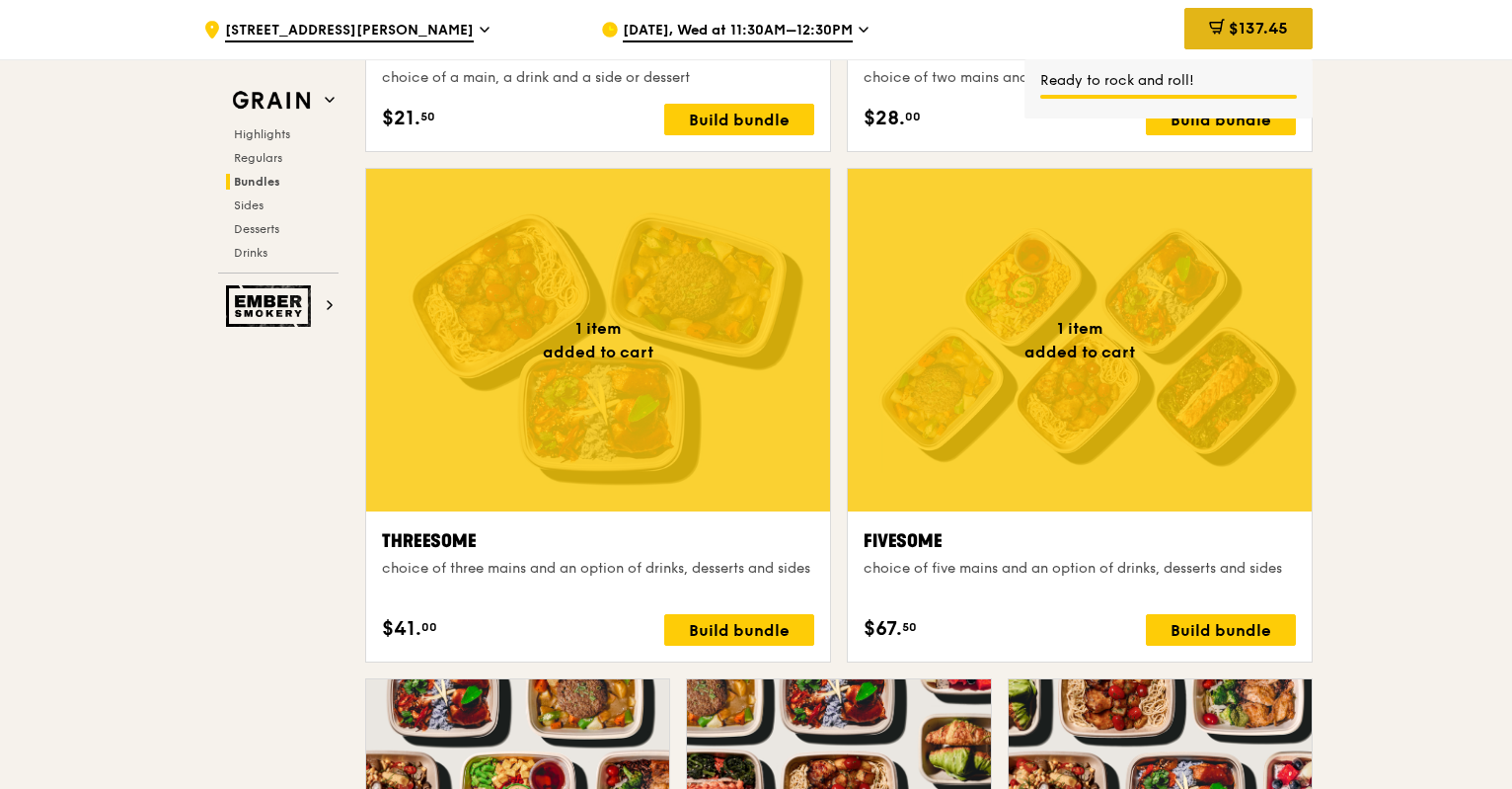 click on "$137.45" at bounding box center (1258, 28) 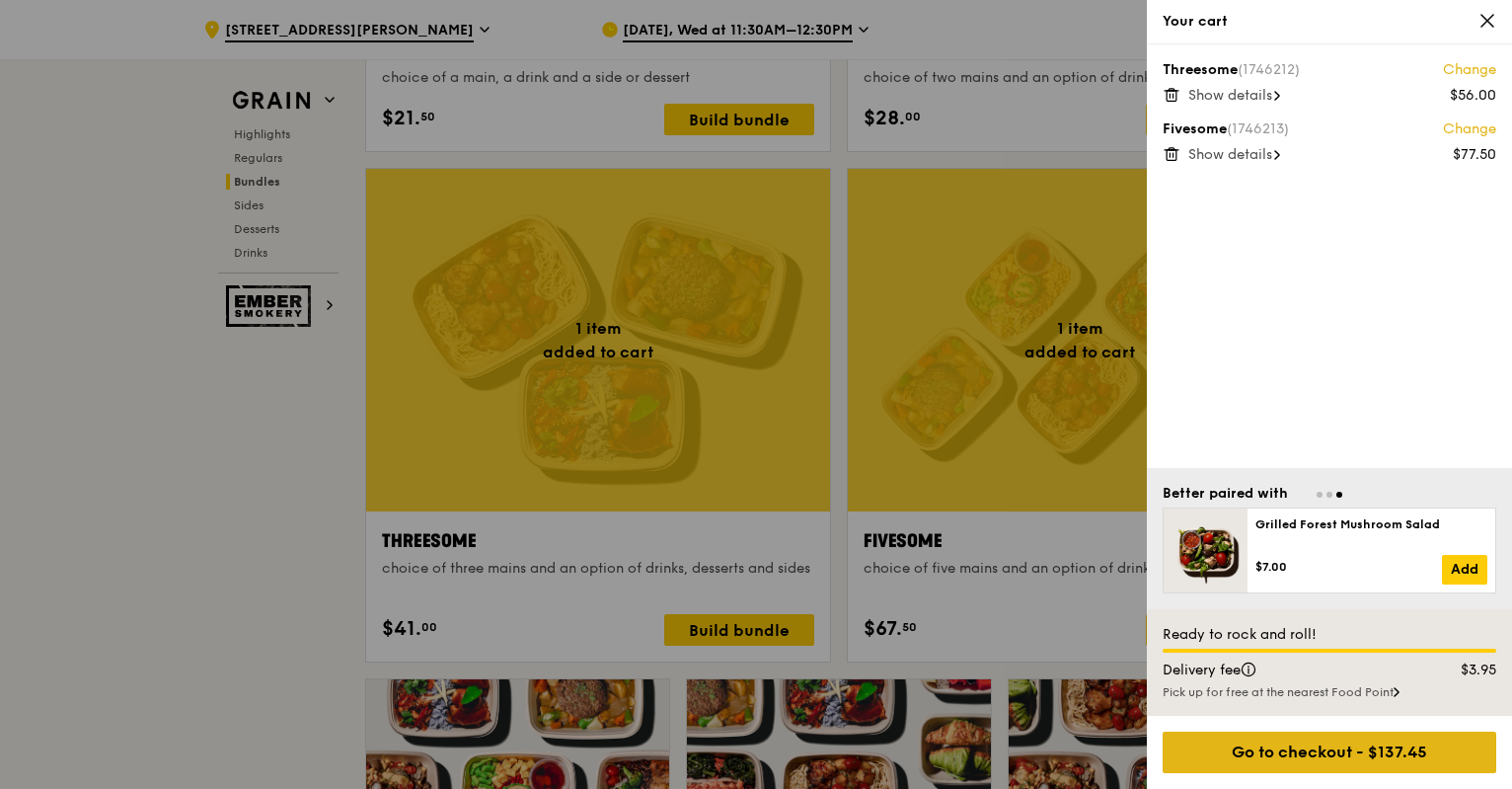 click on "Go to checkout - $137.45" at bounding box center [1329, 752] 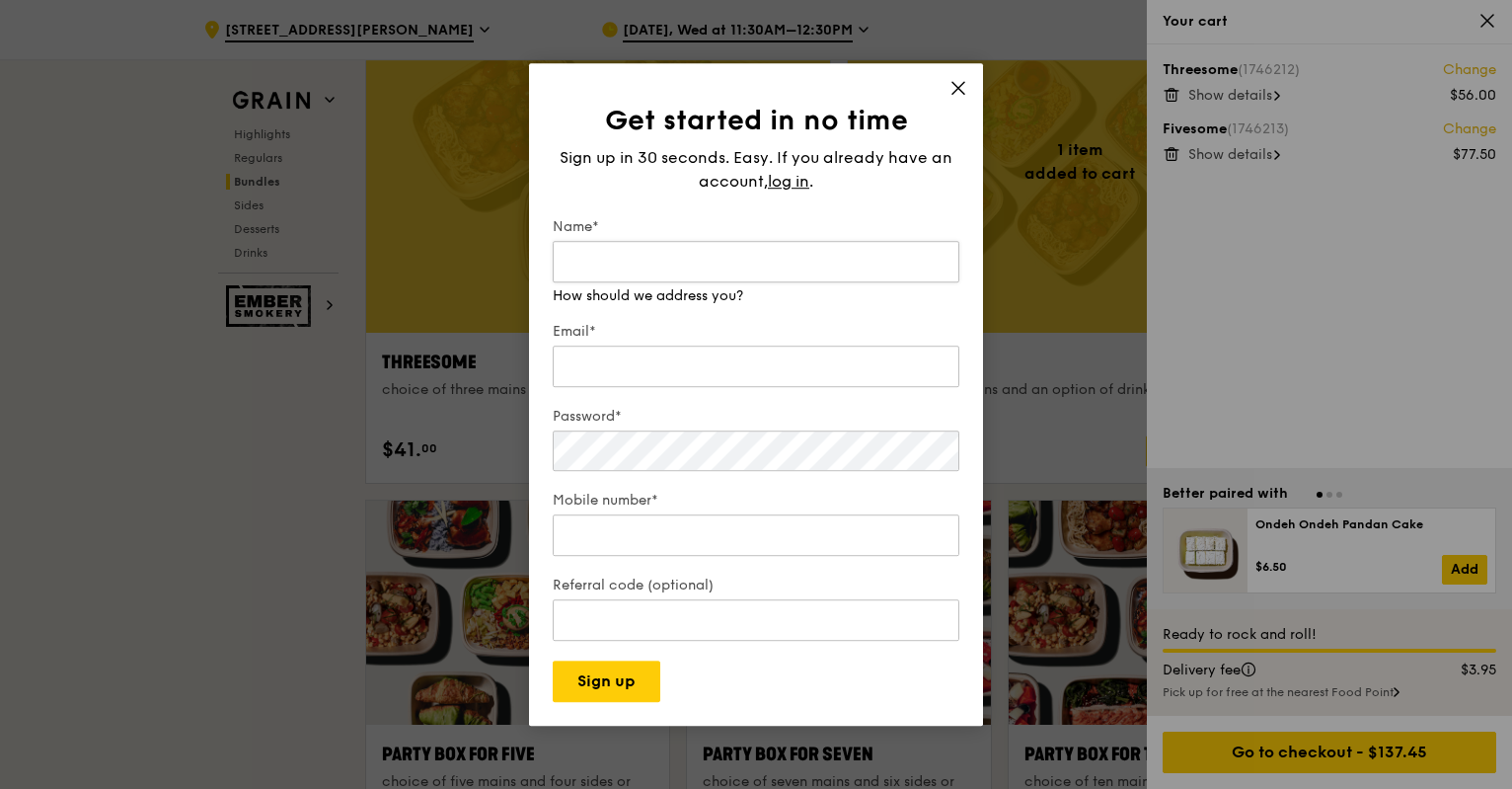 scroll, scrollTop: 3329, scrollLeft: 0, axis: vertical 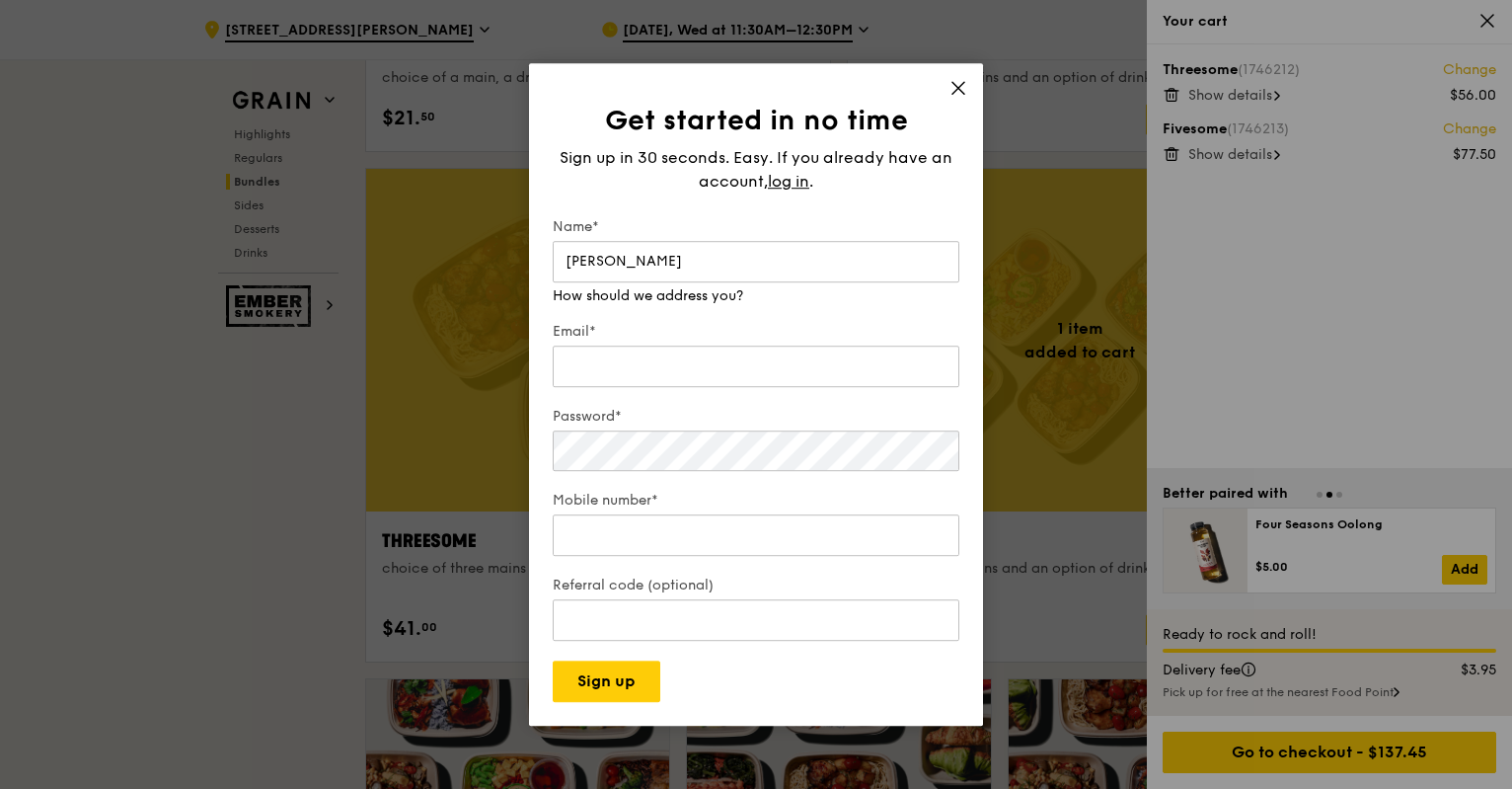 type on "[PERSON_NAME]" 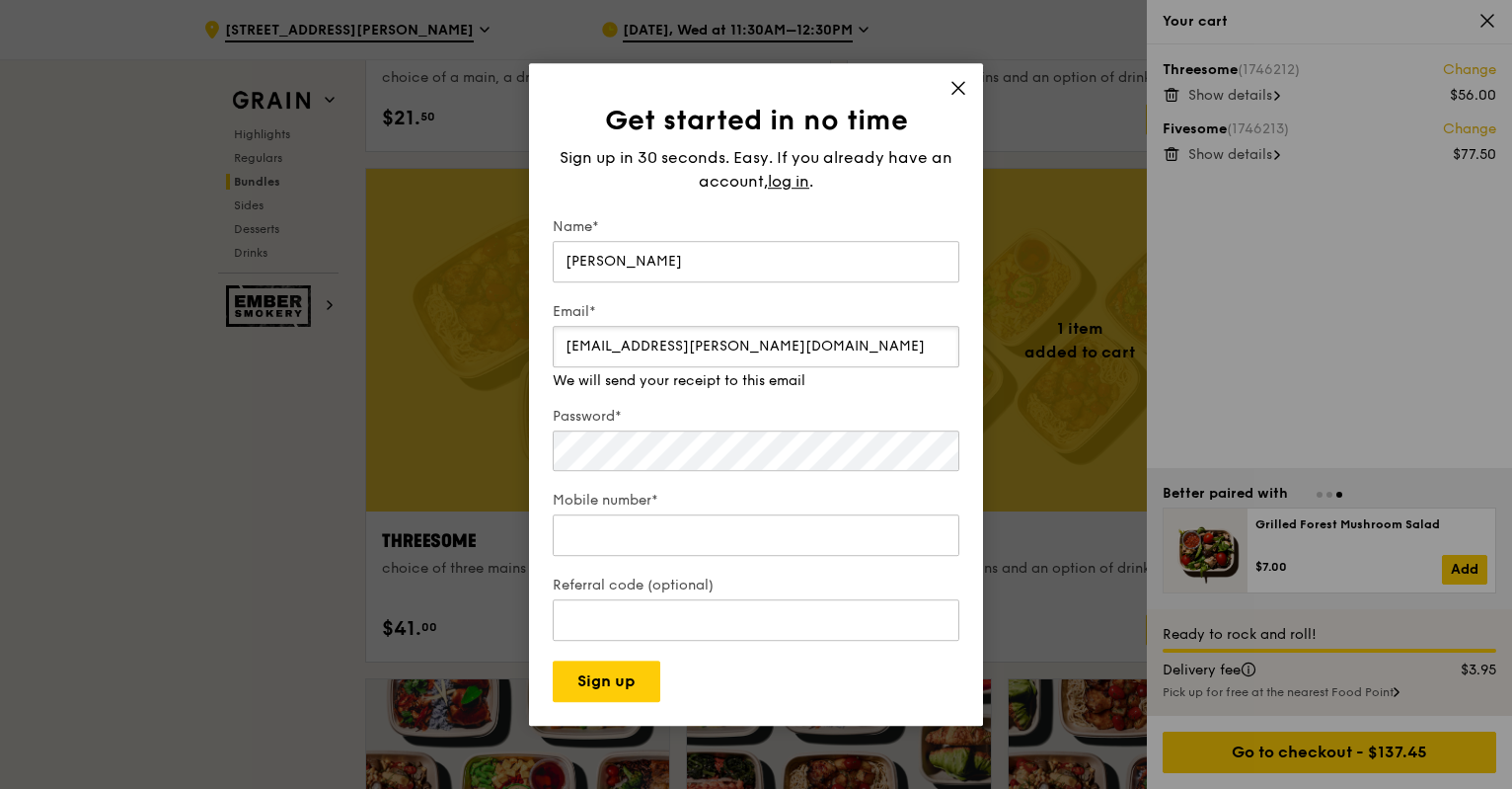 type on "[EMAIL_ADDRESS][PERSON_NAME][DOMAIN_NAME]" 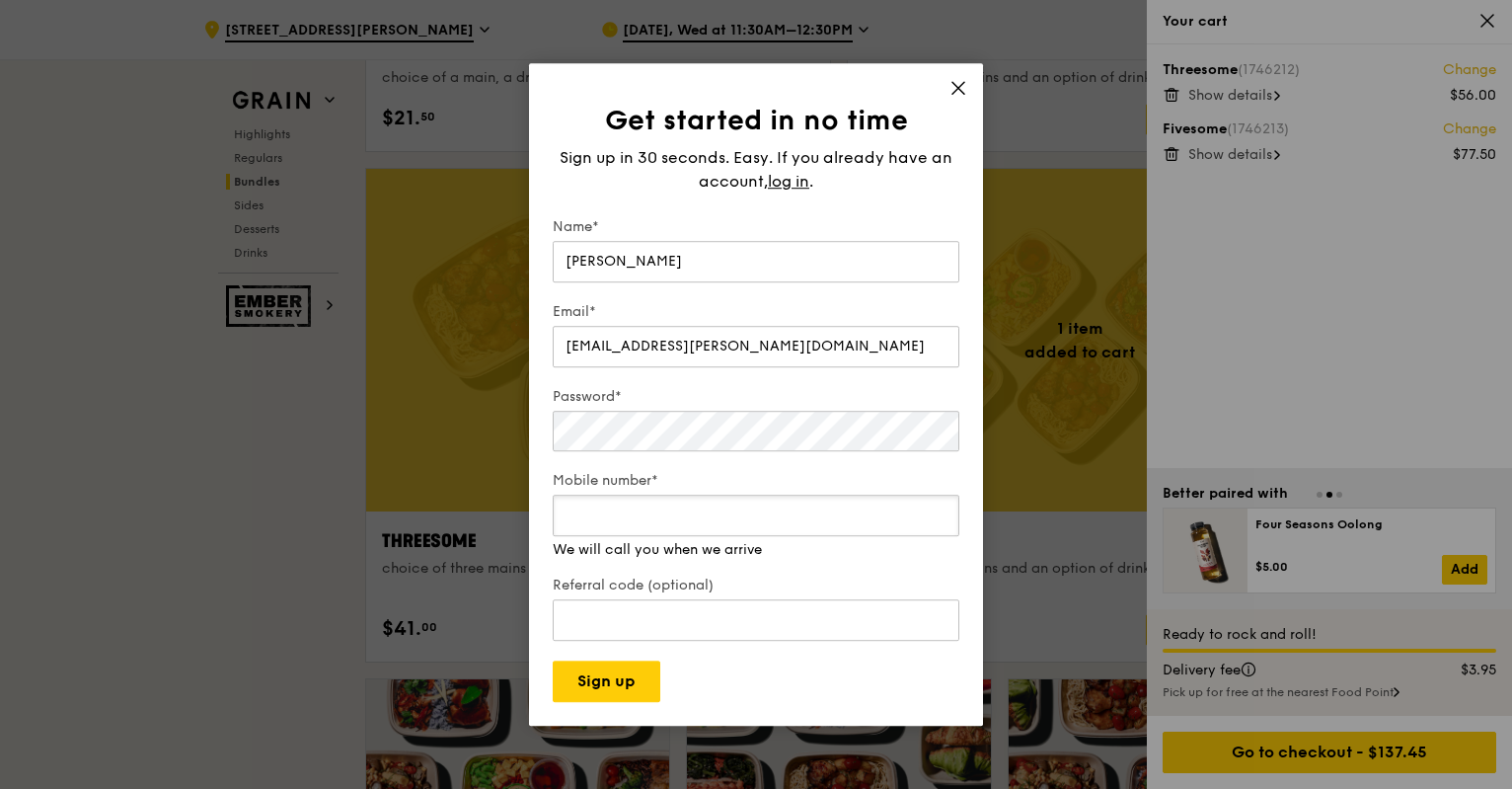 type on "7" 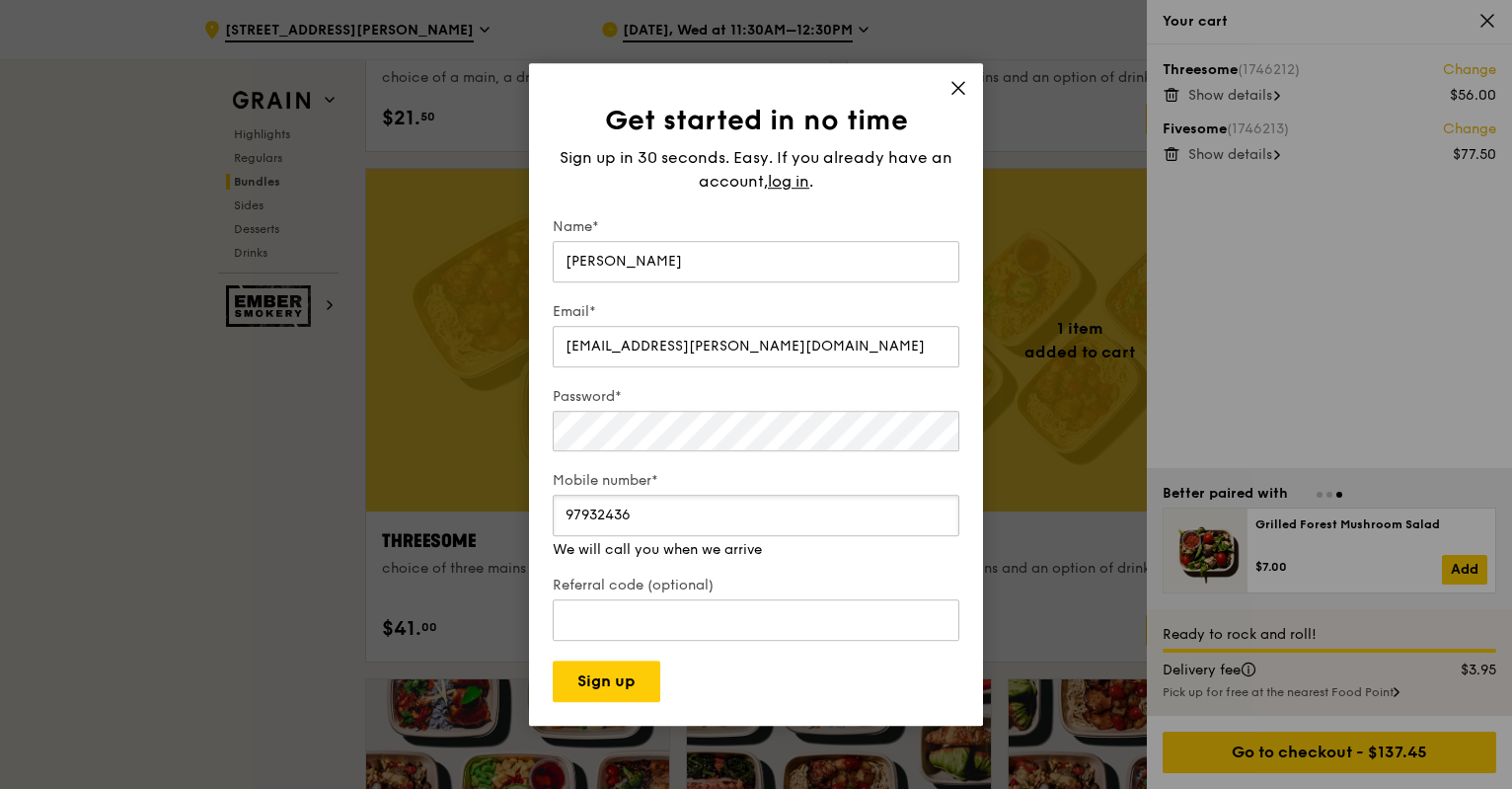 type on "97932436" 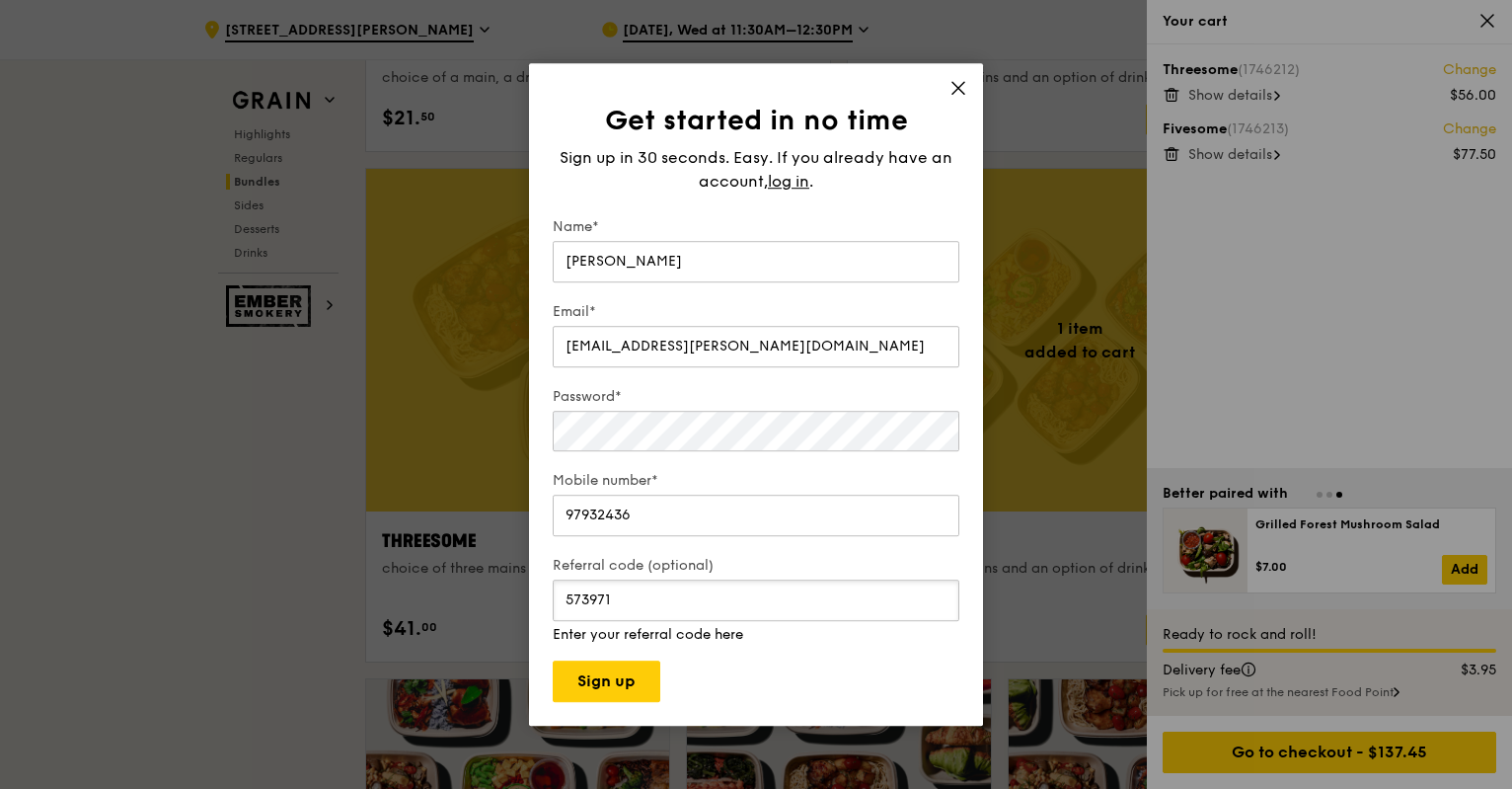 type on "573971" 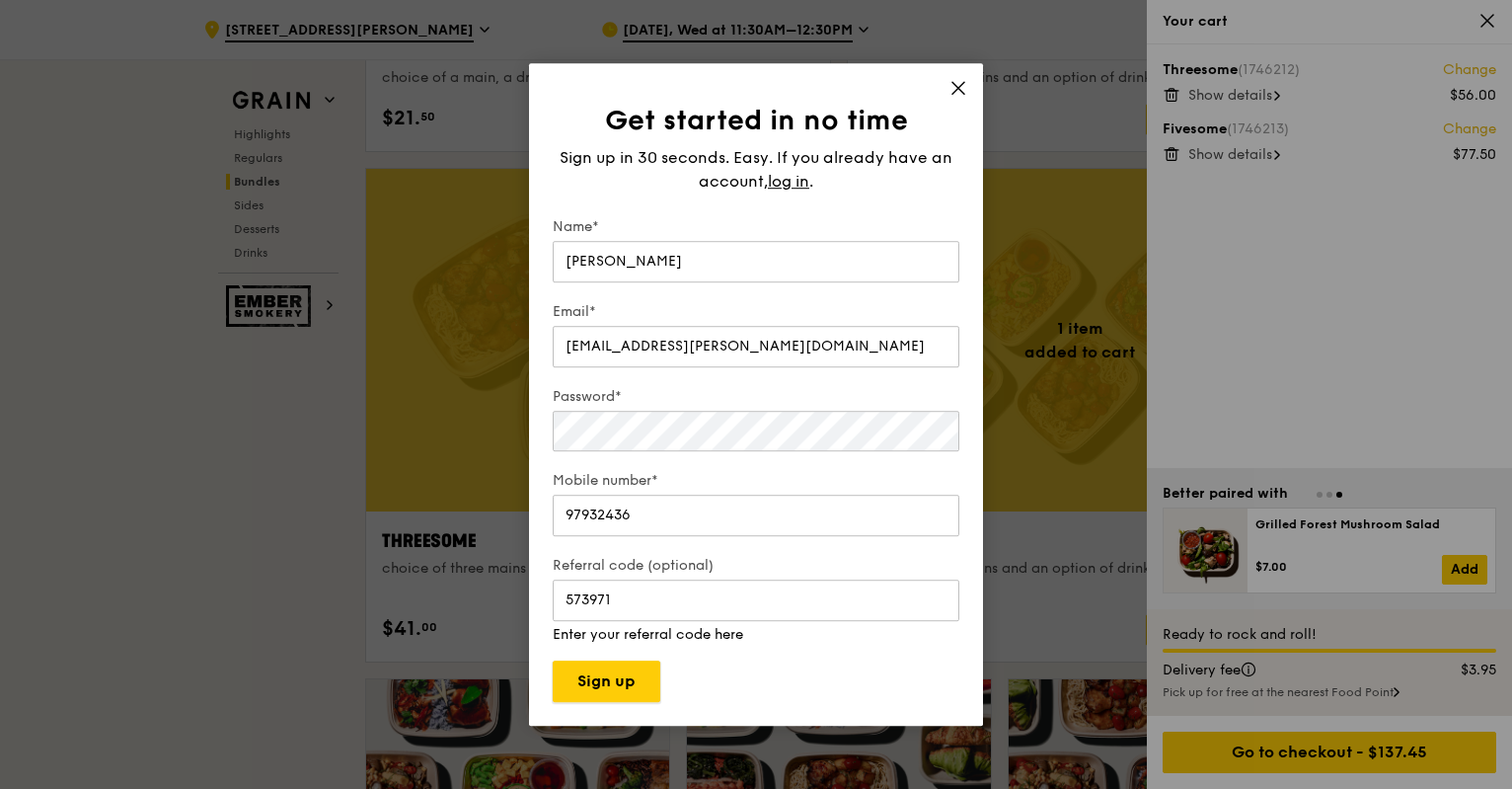 type 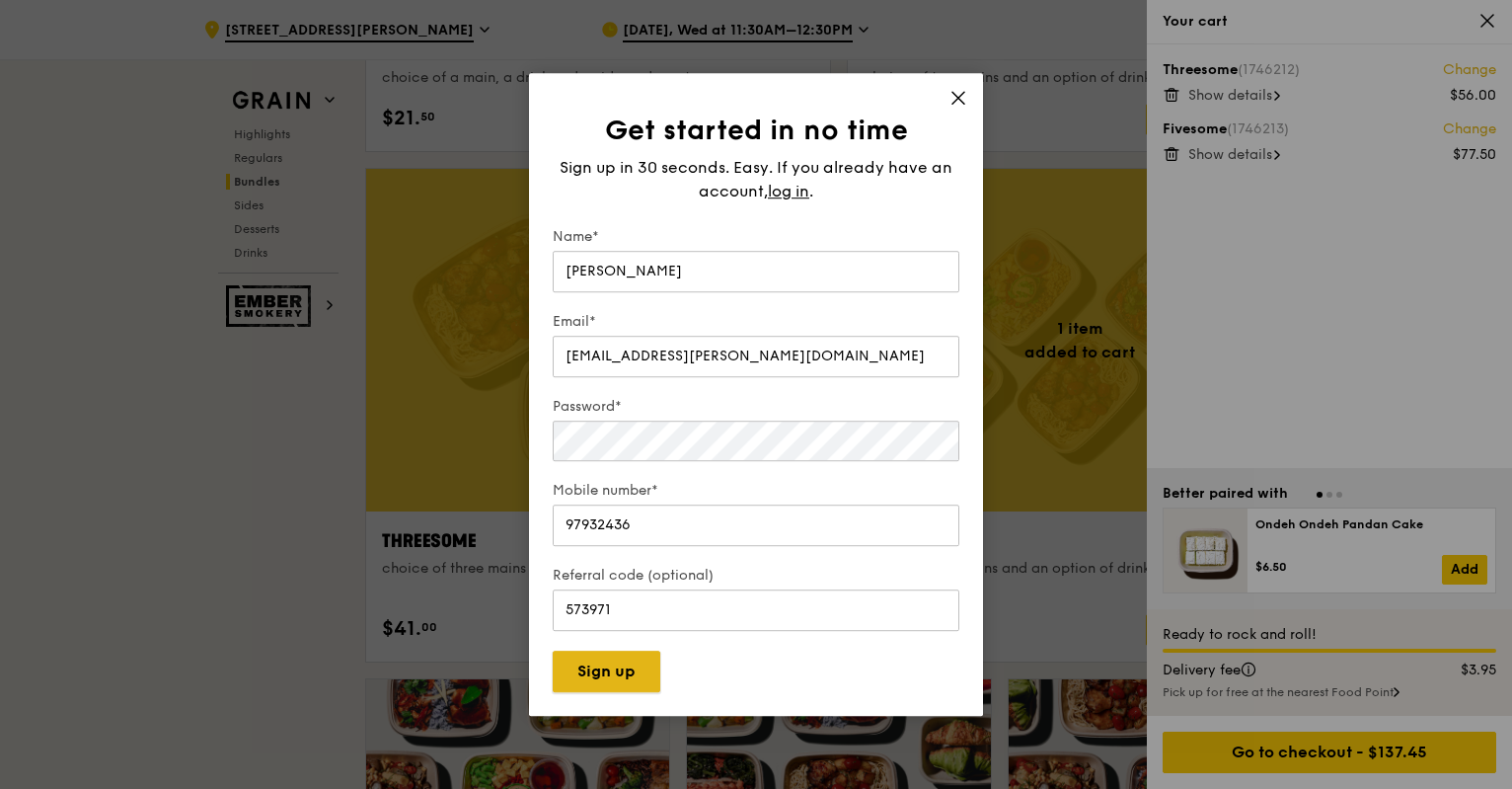 click on "Sign up" at bounding box center (606, 671) 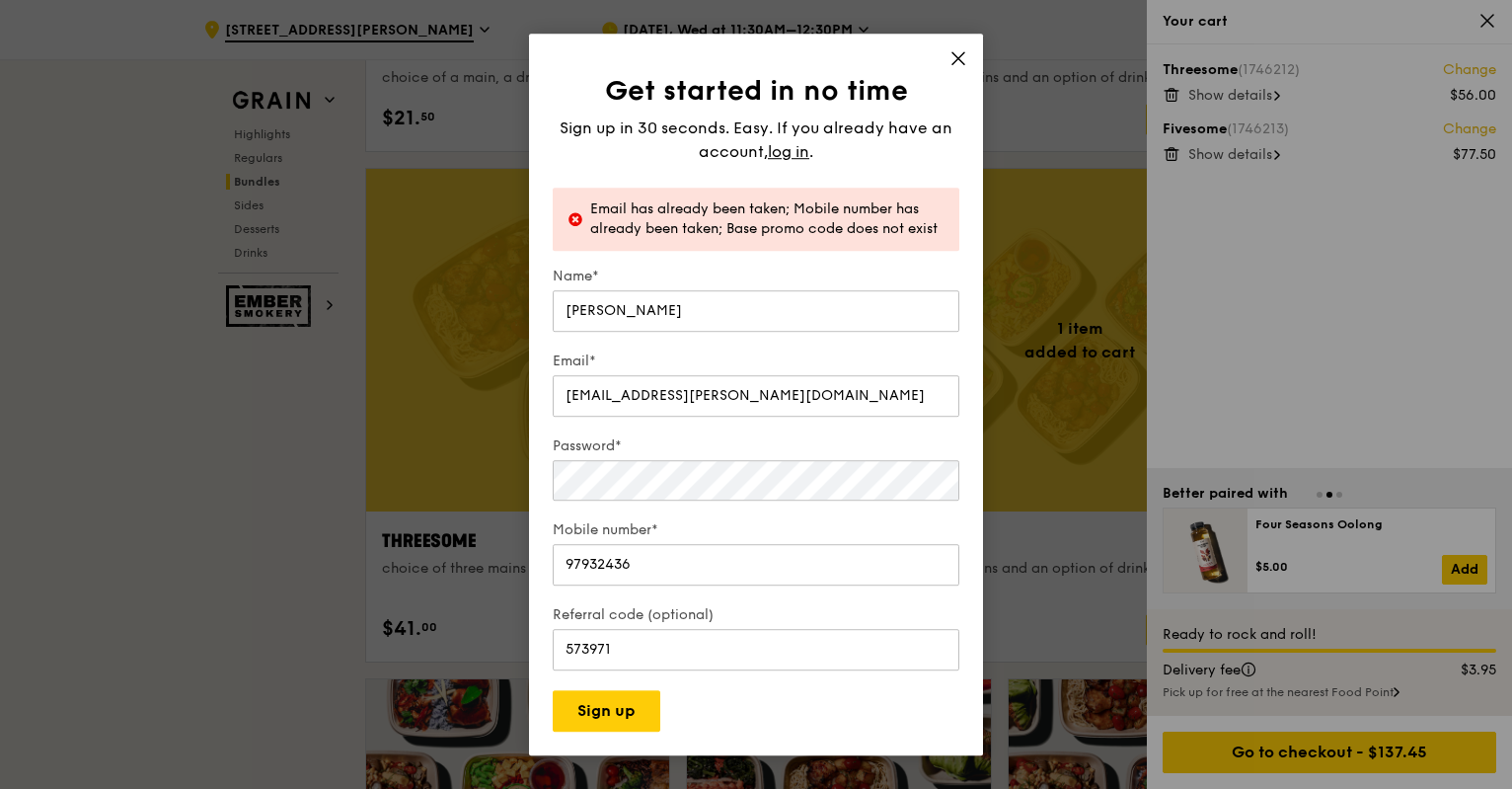 click 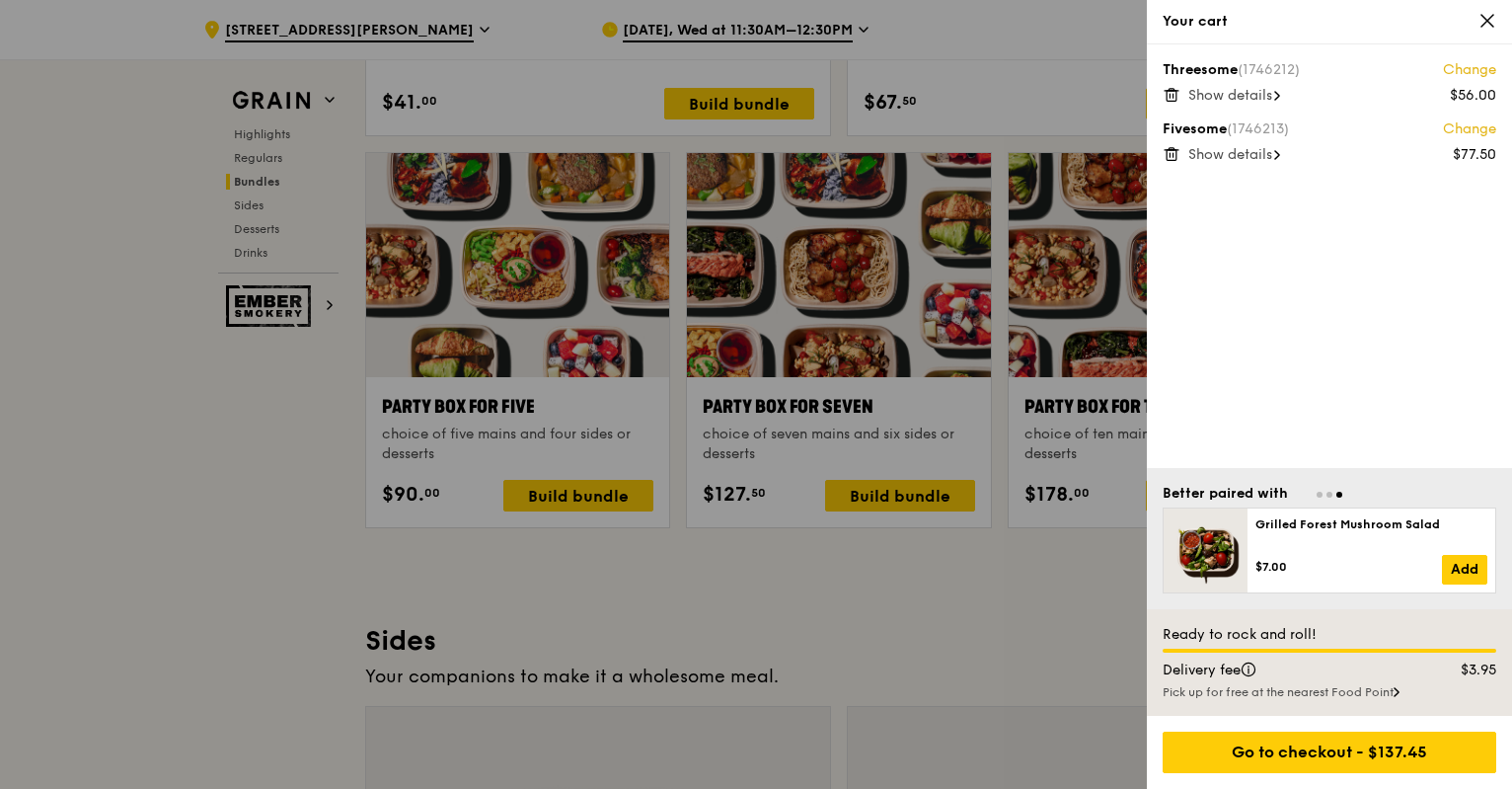 scroll, scrollTop: 3823, scrollLeft: 0, axis: vertical 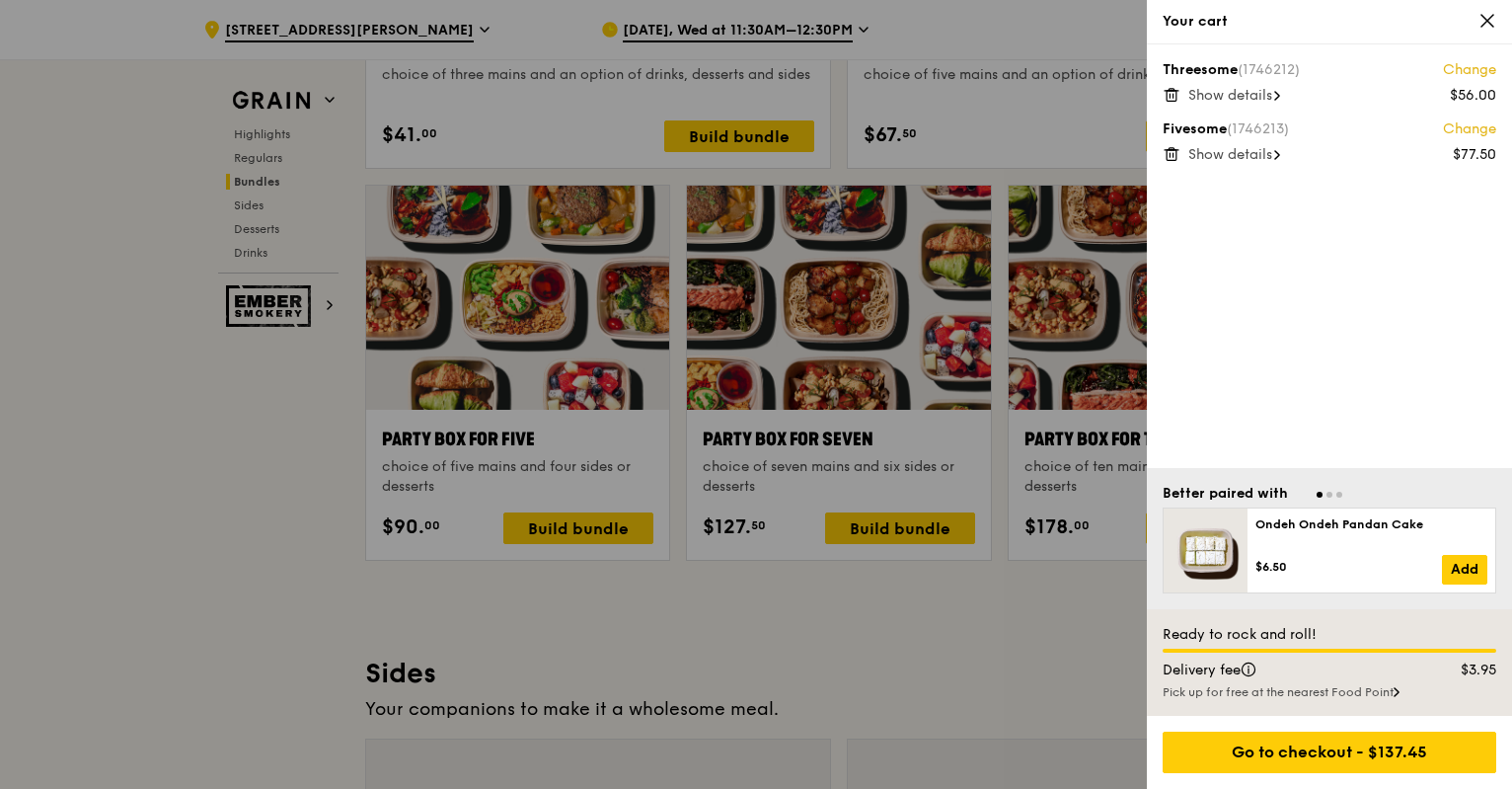 click on "Your cart" at bounding box center [1329, 22] 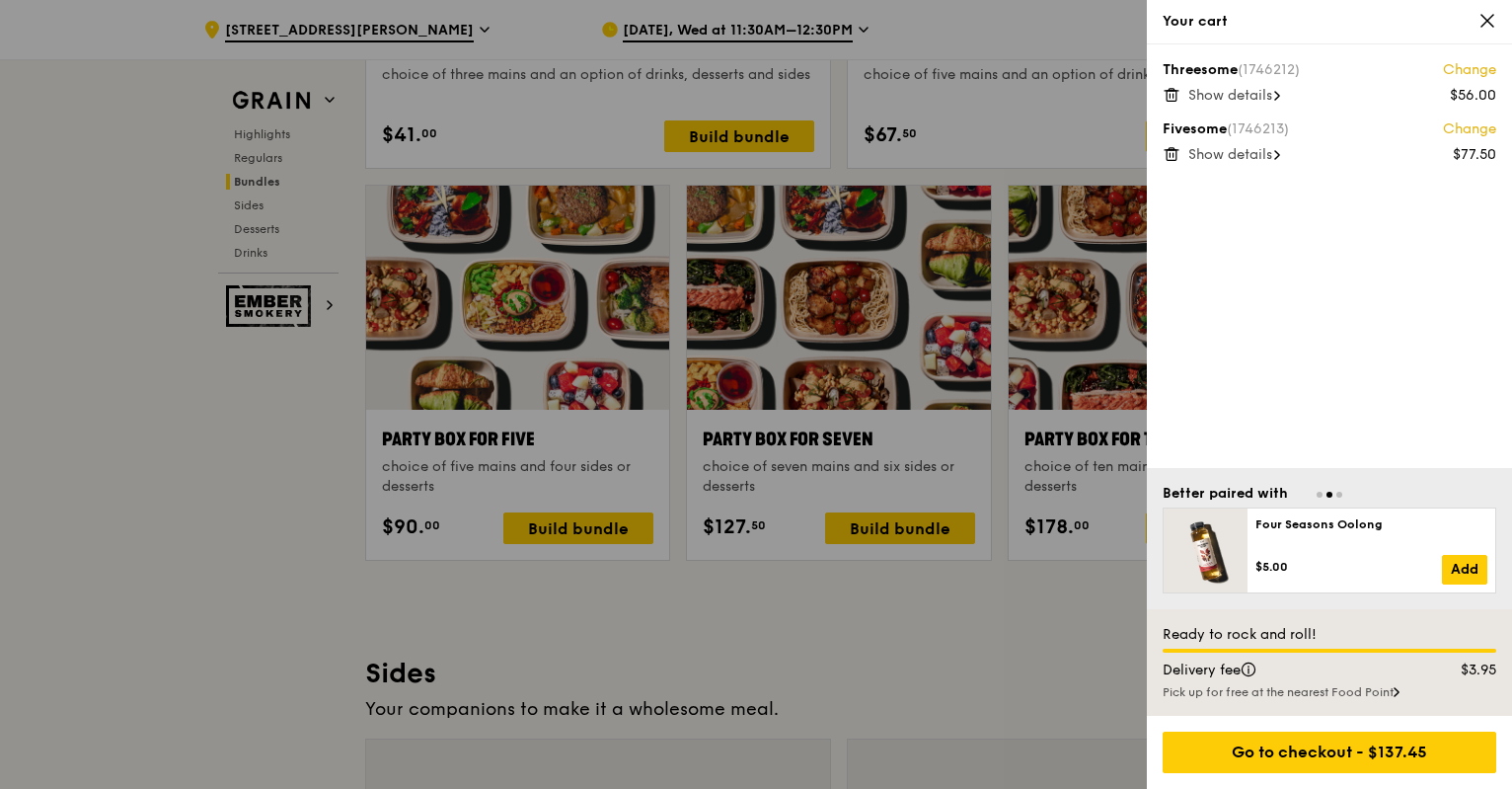 click 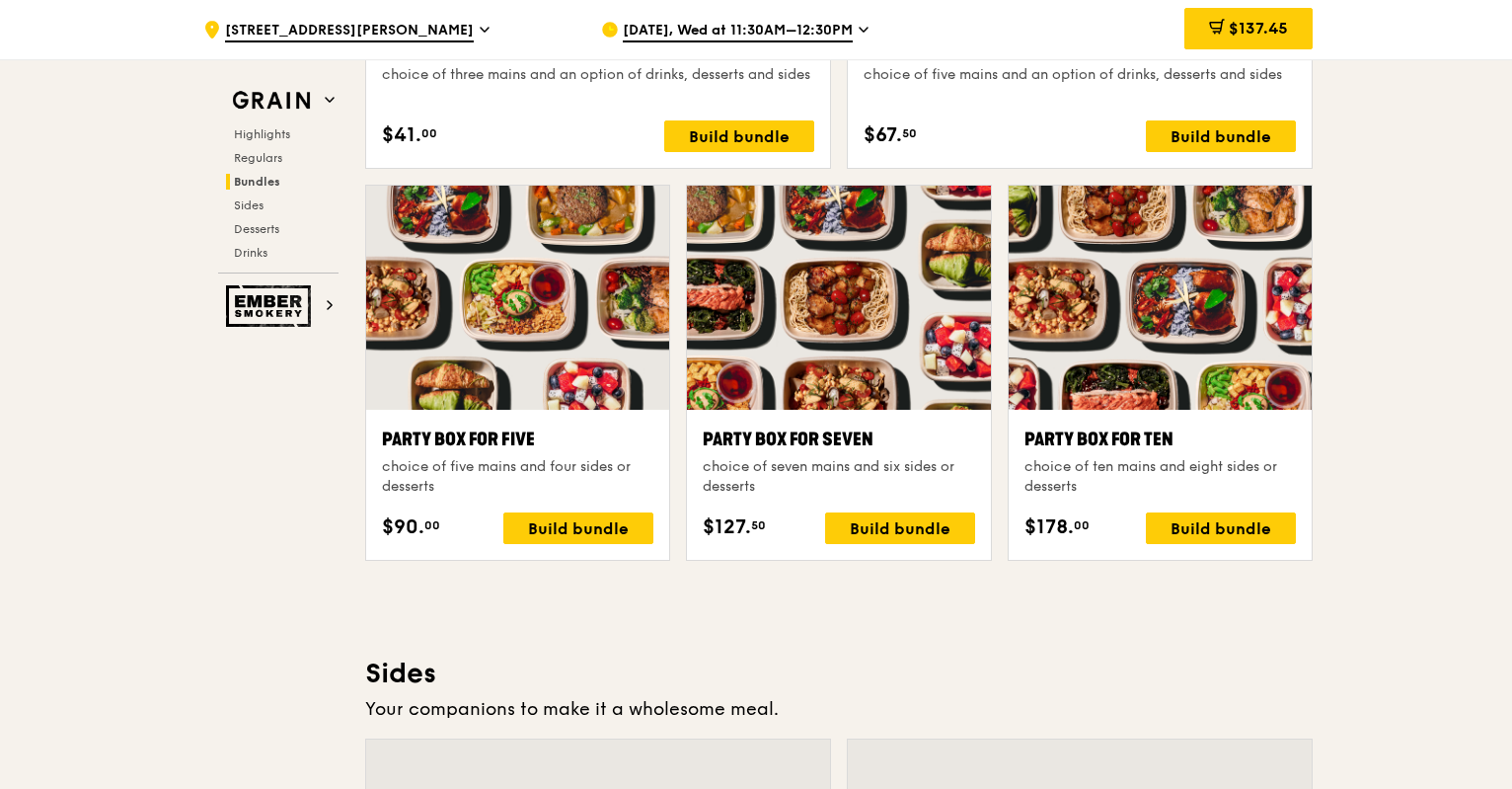 click on ".cls-1 {
fill: none;
stroke: #fff;
stroke-linecap: round;
stroke-linejoin: round;
stroke-width: 1.5px;
}
.cls-2 {
fill: #fecc07;
}
.cls-2, .cls-3 {
stroke-width: 0px;
}
.cls-3 {
fill: #fff;
fill-rule: evenodd;
}
[STREET_ADDRESS][PERSON_NAME]
[DATE], Wed at 11:30AM–12:30PM
$137.45
2
Grain
Highlights
Regulars
Bundles
Sides
Desserts
Drinks
Ember Smokery
New in the hood Some of our meals have been ousted from the neighbourhood by a new gang of even tastier dishes. They are like our long lost friends all grown up — familiar, but better travelled with fresh stories to tell. Go say hello.
Highlights
Warm
Marinara Fish Pasta" at bounding box center (756, 406) 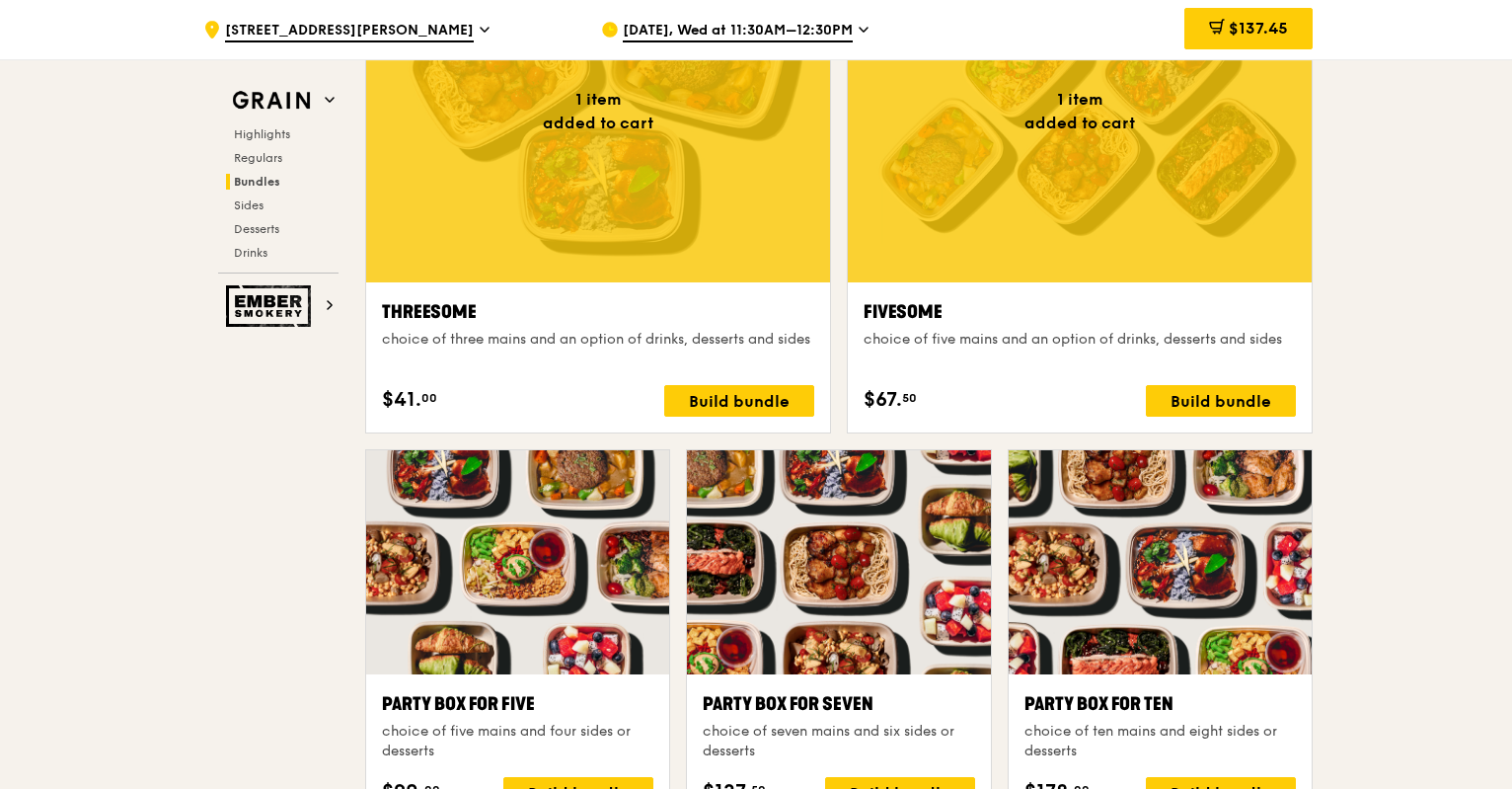 scroll, scrollTop: 3329, scrollLeft: 0, axis: vertical 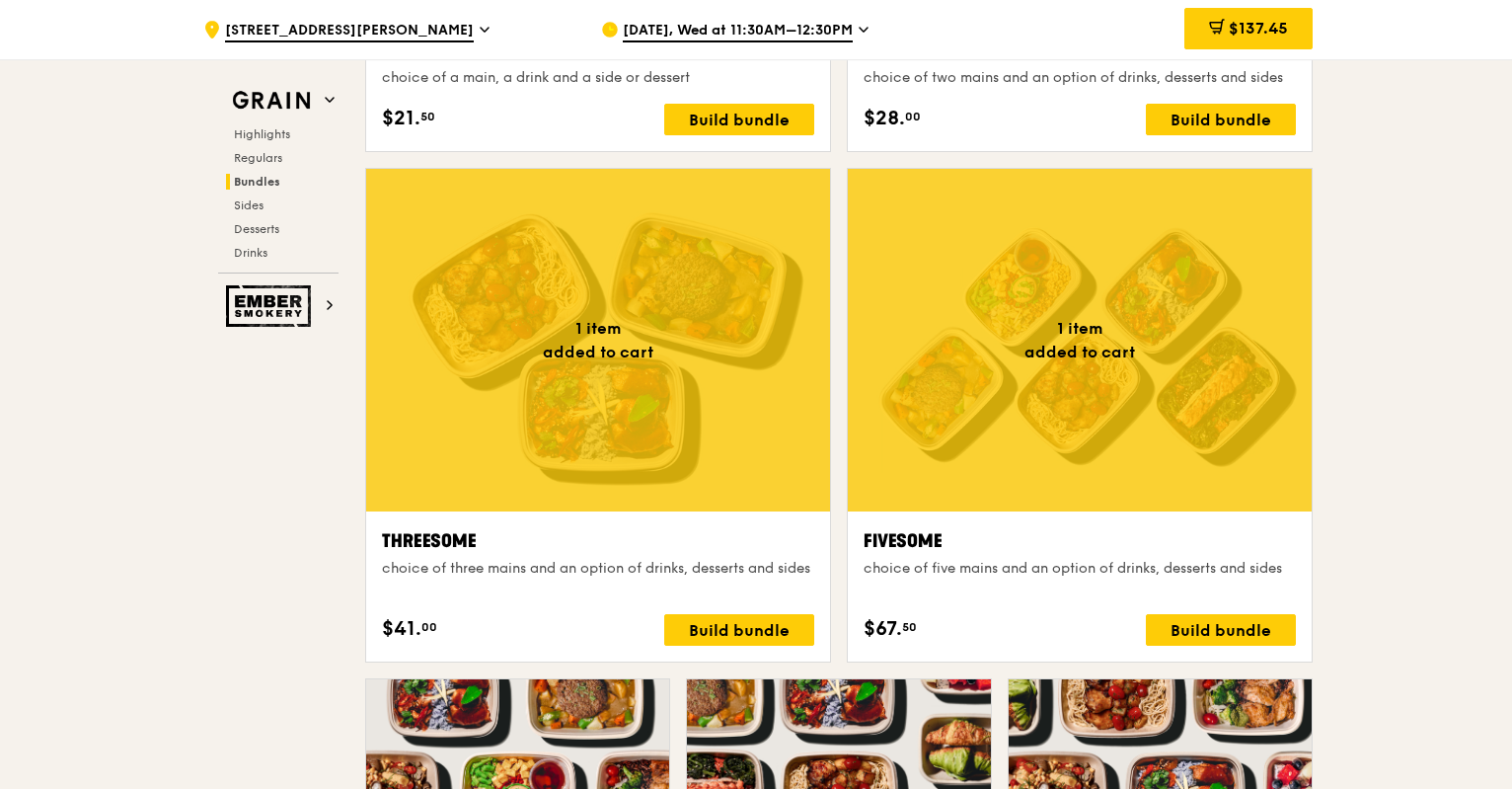 click on ".cls-1 {
fill: none;
stroke: #fff;
stroke-linecap: round;
stroke-linejoin: round;
stroke-width: 1.5px;
}
.cls-2 {
fill: #fecc07;
}
.cls-2, .cls-3 {
stroke-width: 0px;
}
.cls-3 {
fill: #fff;
fill-rule: evenodd;
}
[STREET_ADDRESS][PERSON_NAME]
[DATE], Wed at 11:30AM–12:30PM
$137.45
2
Grain
Highlights
Regulars
Bundles
Sides
Desserts
Drinks
Ember Smokery
New in the hood Some of our meals have been ousted from the neighbourhood by a new gang of even tastier dishes. They are like our long lost friends all grown up — familiar, but better travelled with fresh stories to tell. Go say hello.
Highlights
Warm
Marinara Fish Pasta" at bounding box center (756, 900) 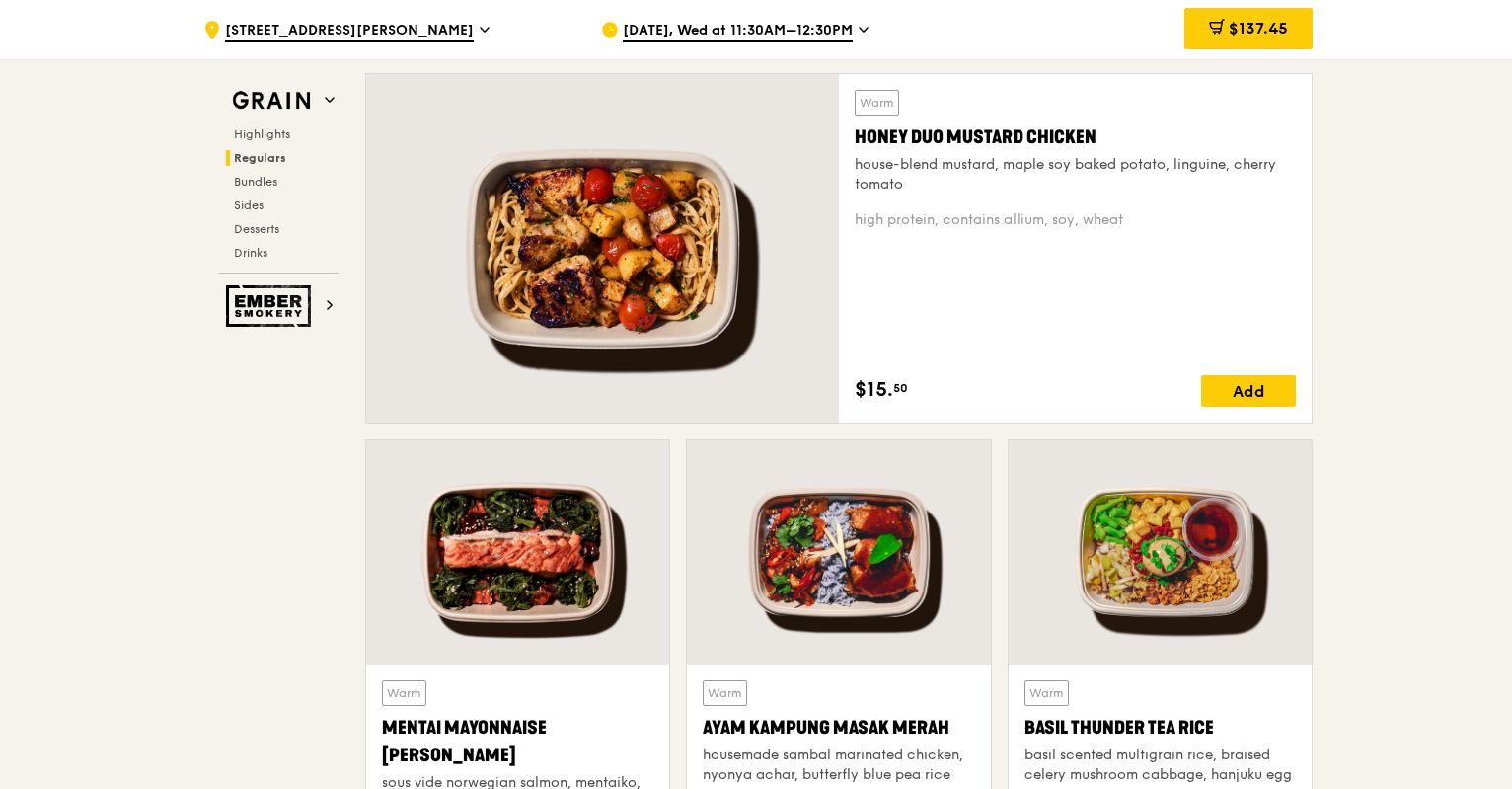 scroll, scrollTop: 1354, scrollLeft: 0, axis: vertical 